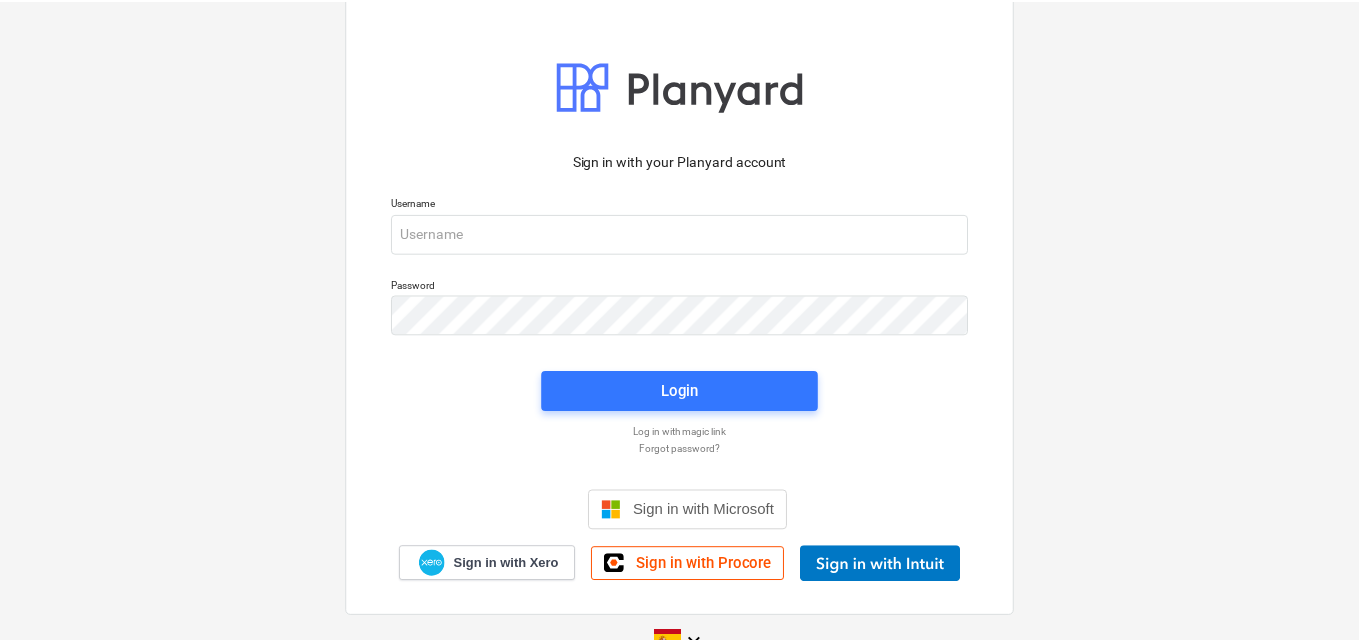 scroll, scrollTop: 0, scrollLeft: 0, axis: both 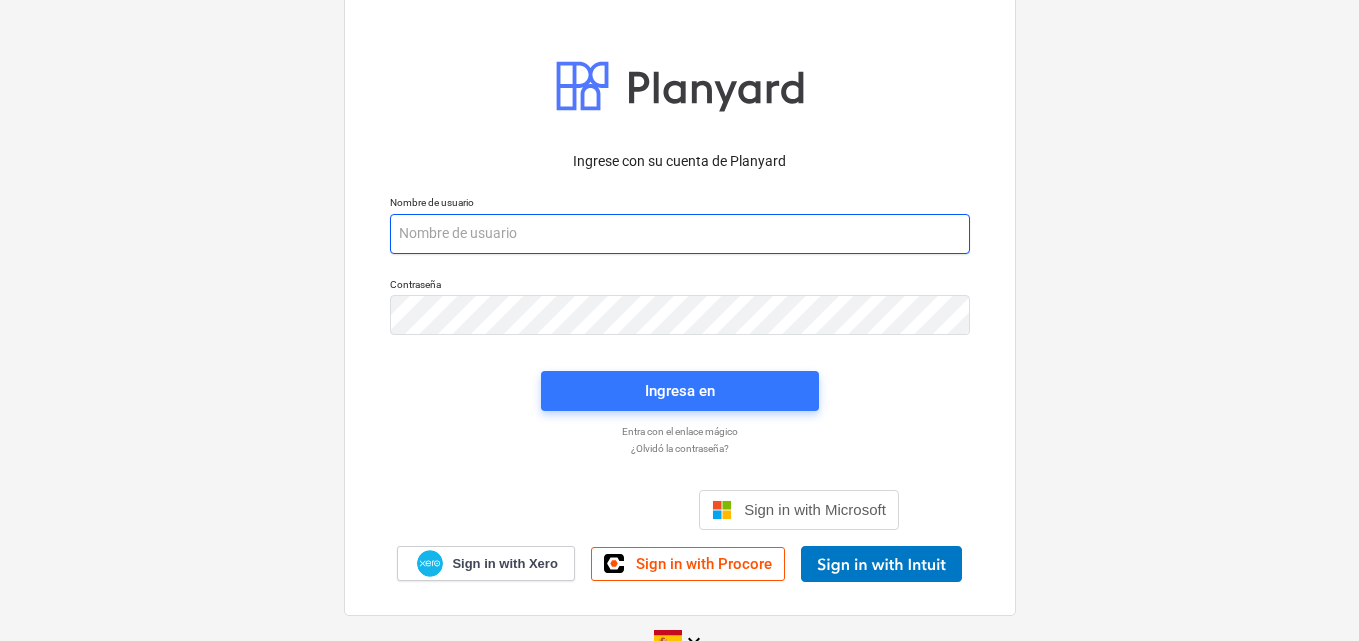click at bounding box center [680, 234] 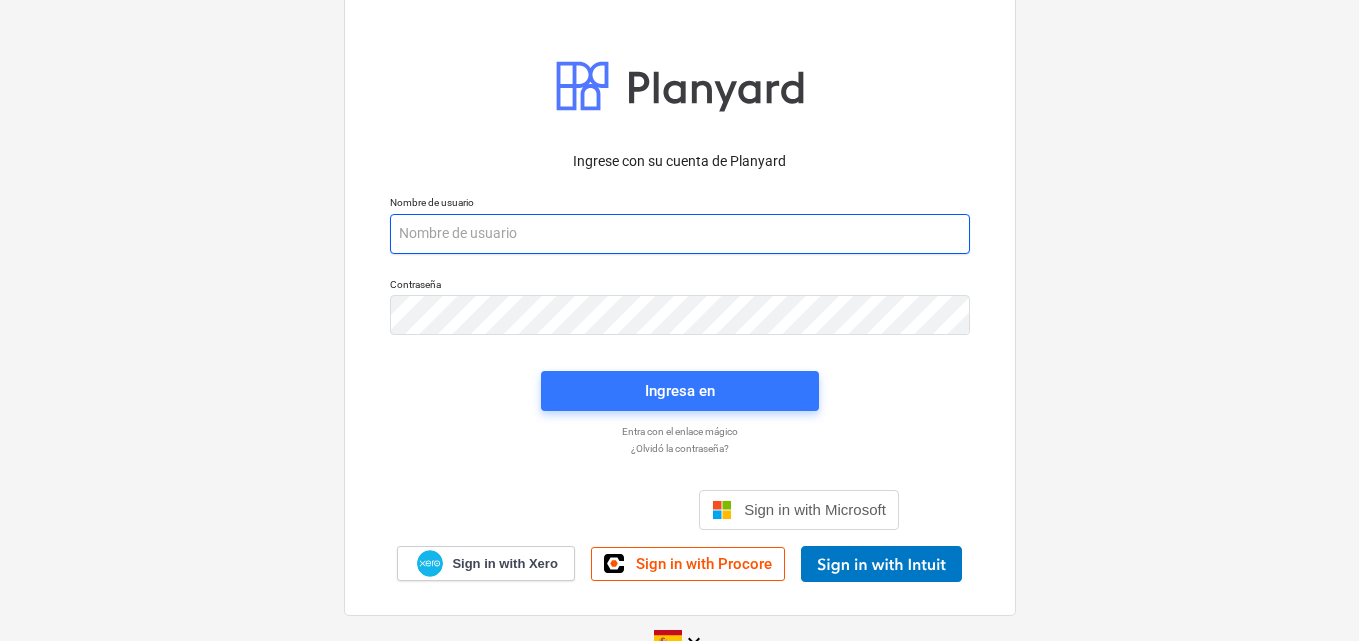 paste on "[EMAIL_ADDRESS][DOMAIN_NAME]" 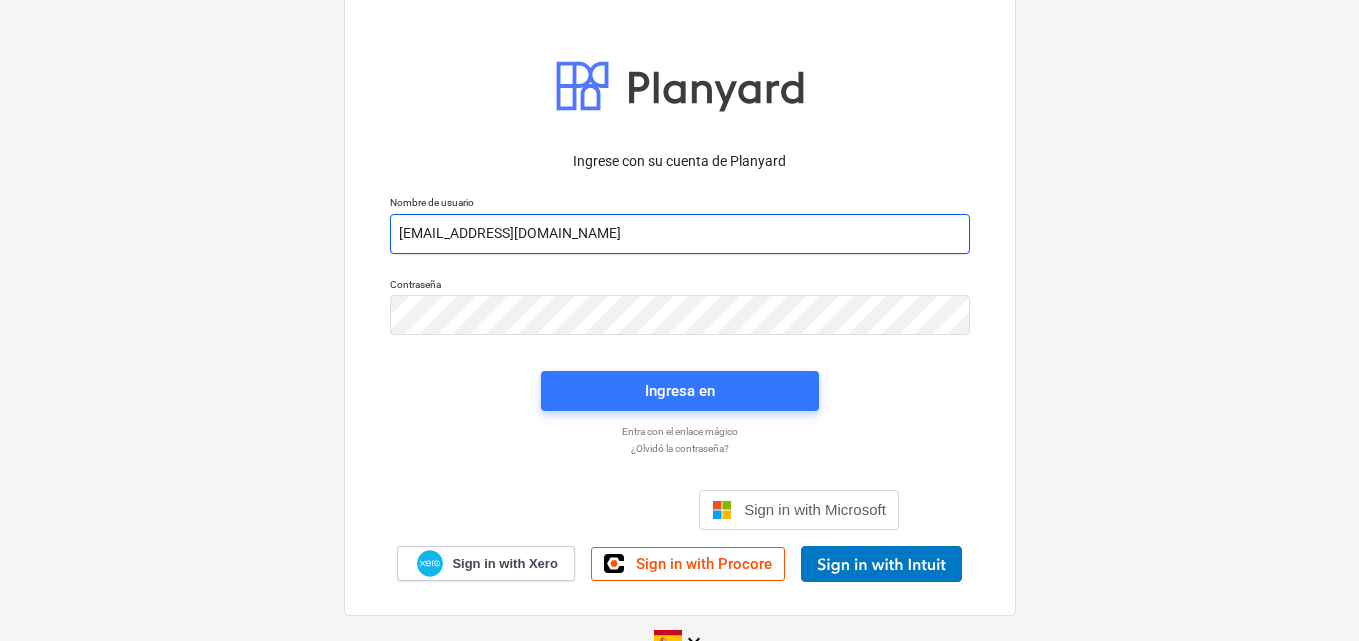 type on "[EMAIL_ADDRESS][DOMAIN_NAME]" 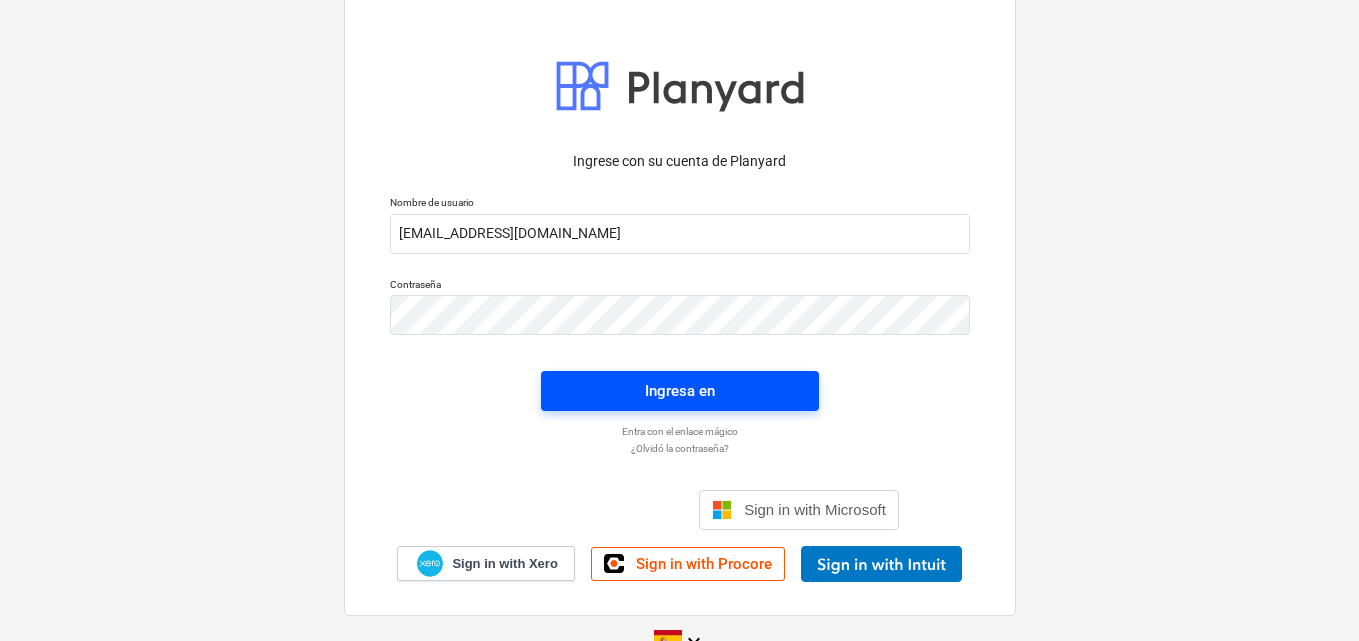 click on "Ingresa en" at bounding box center (680, 391) 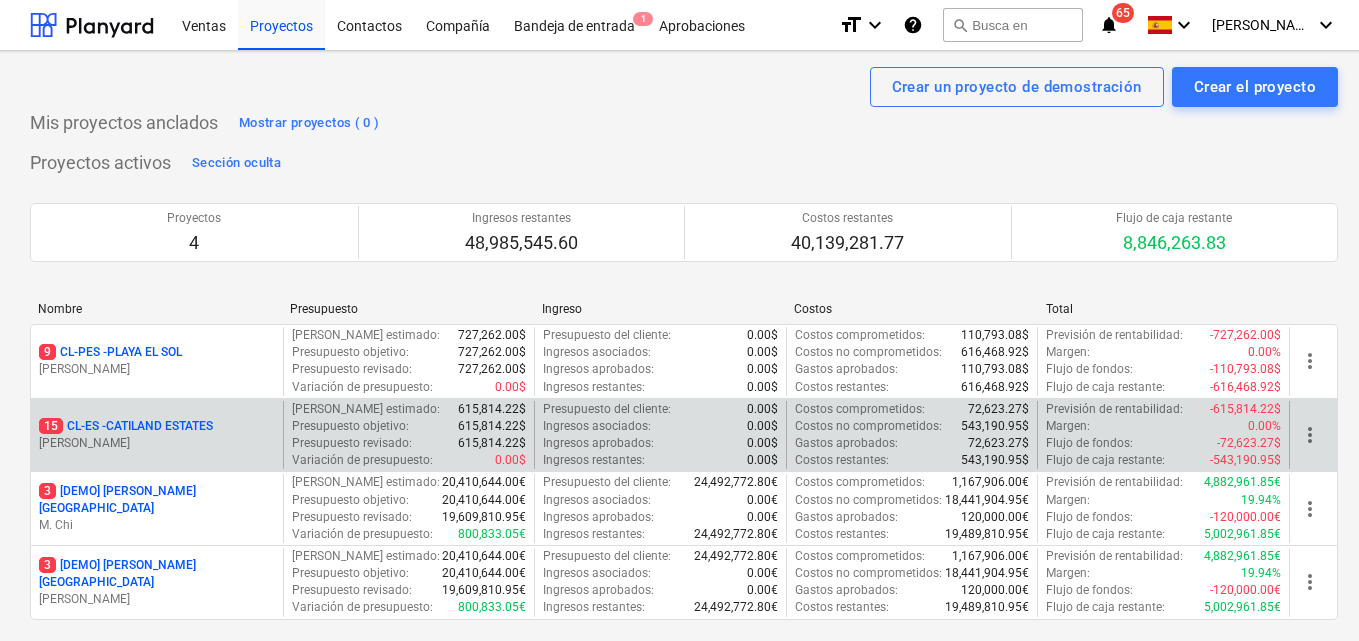 click on "[PERSON_NAME]" at bounding box center [157, 443] 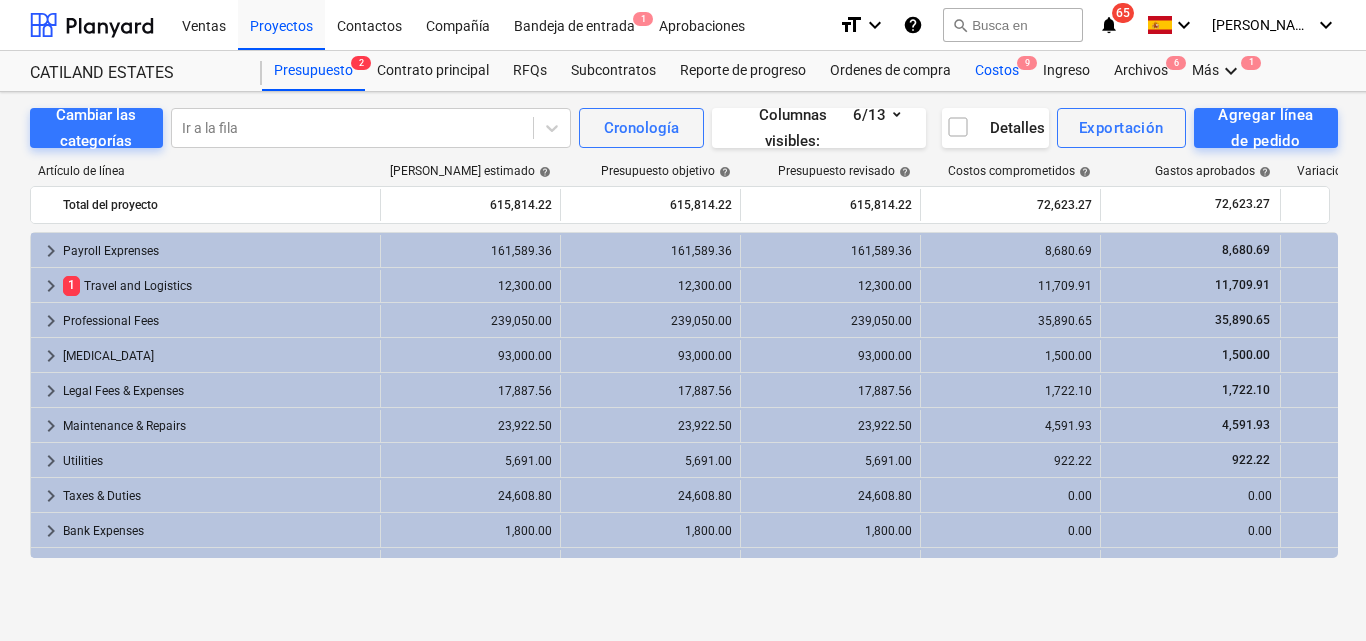 click on "Costos 9" at bounding box center (997, 71) 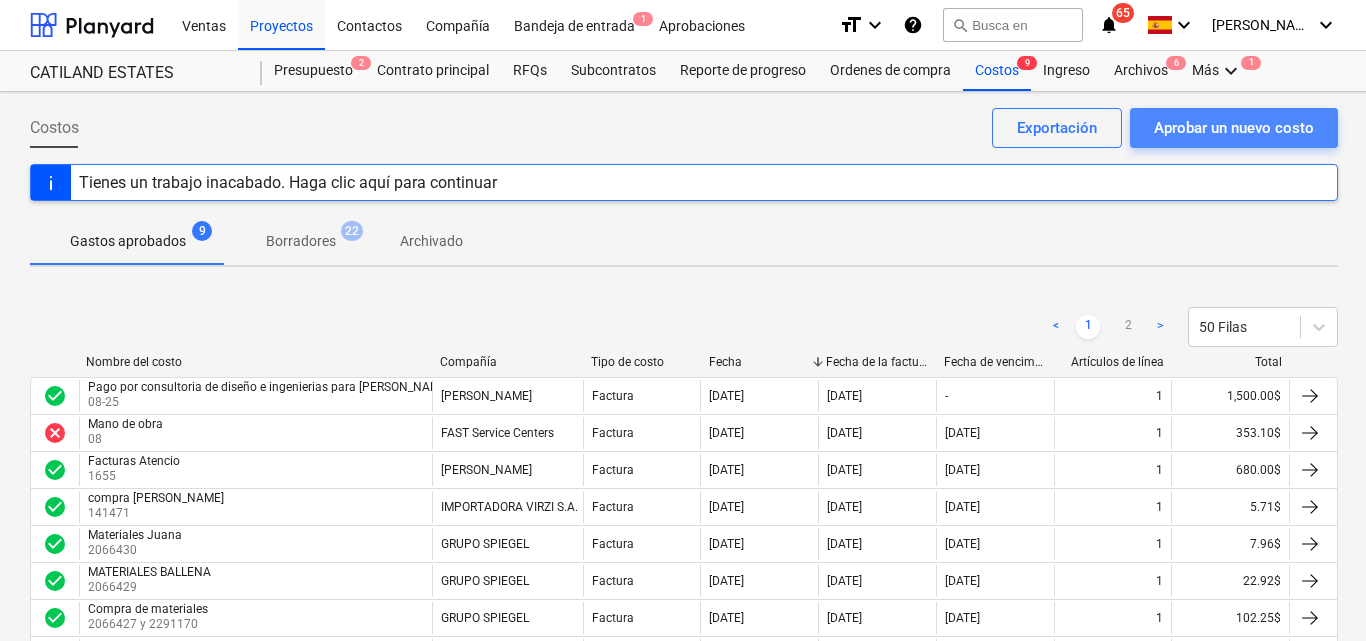 click on "Aprobar un nuevo costo" at bounding box center [1234, 128] 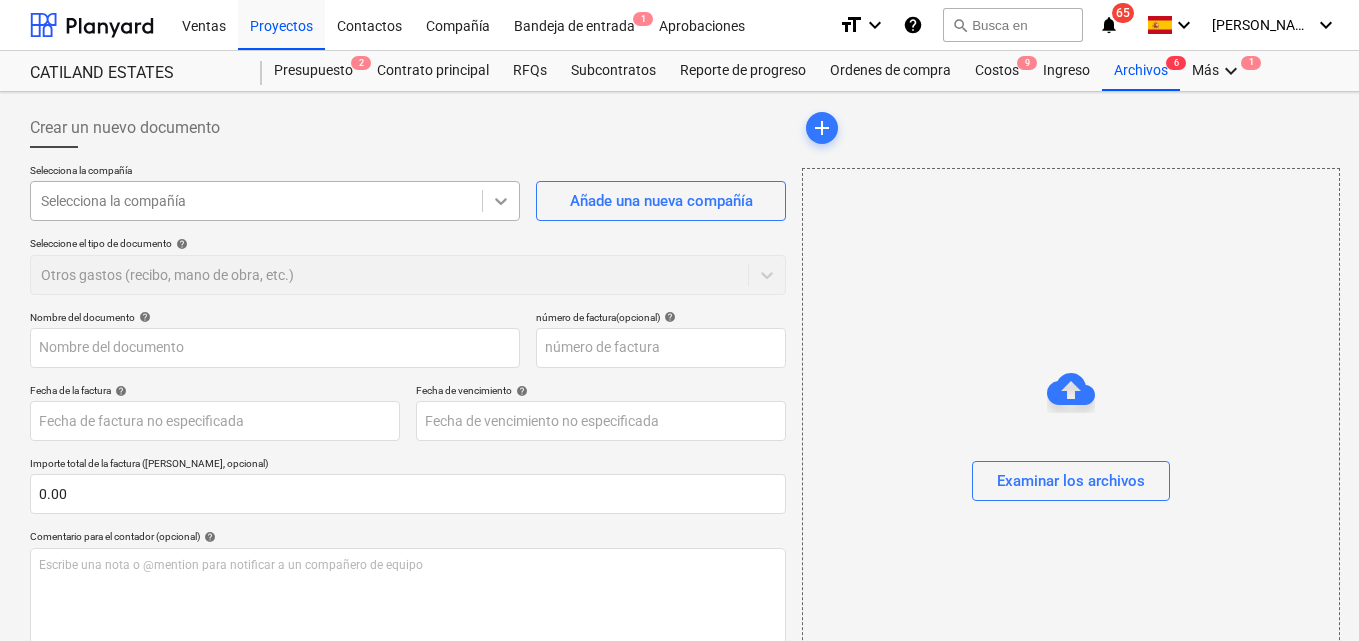 click 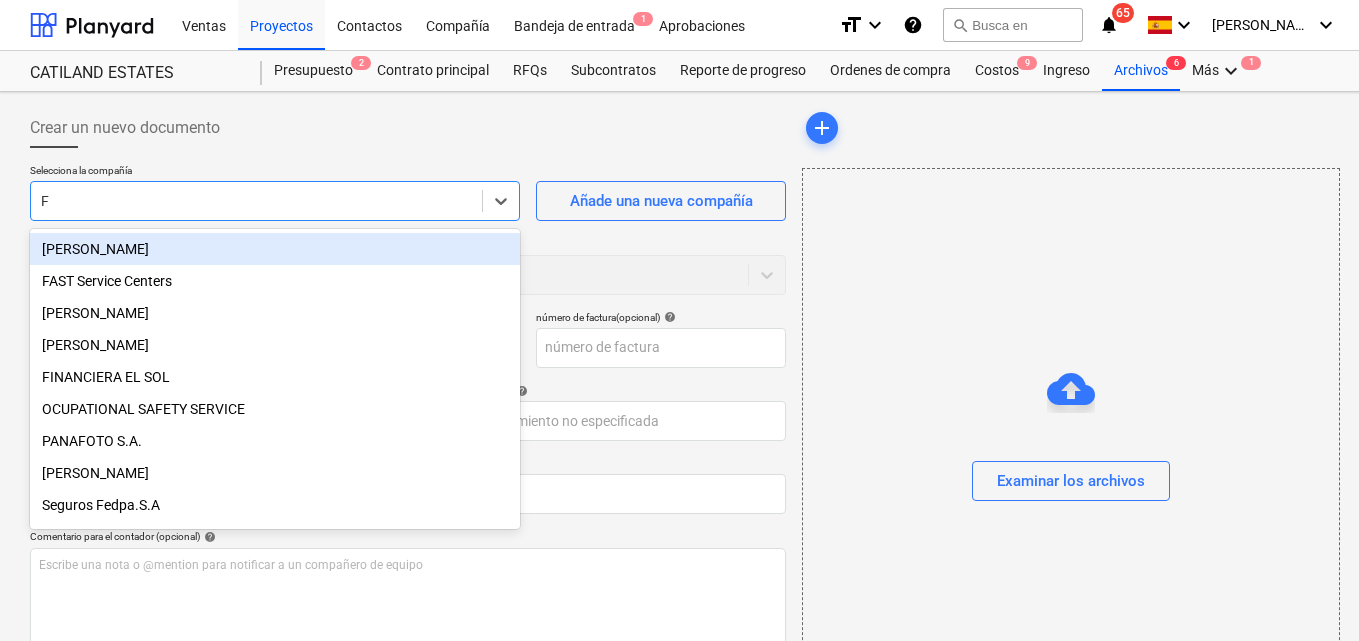 type on "FA" 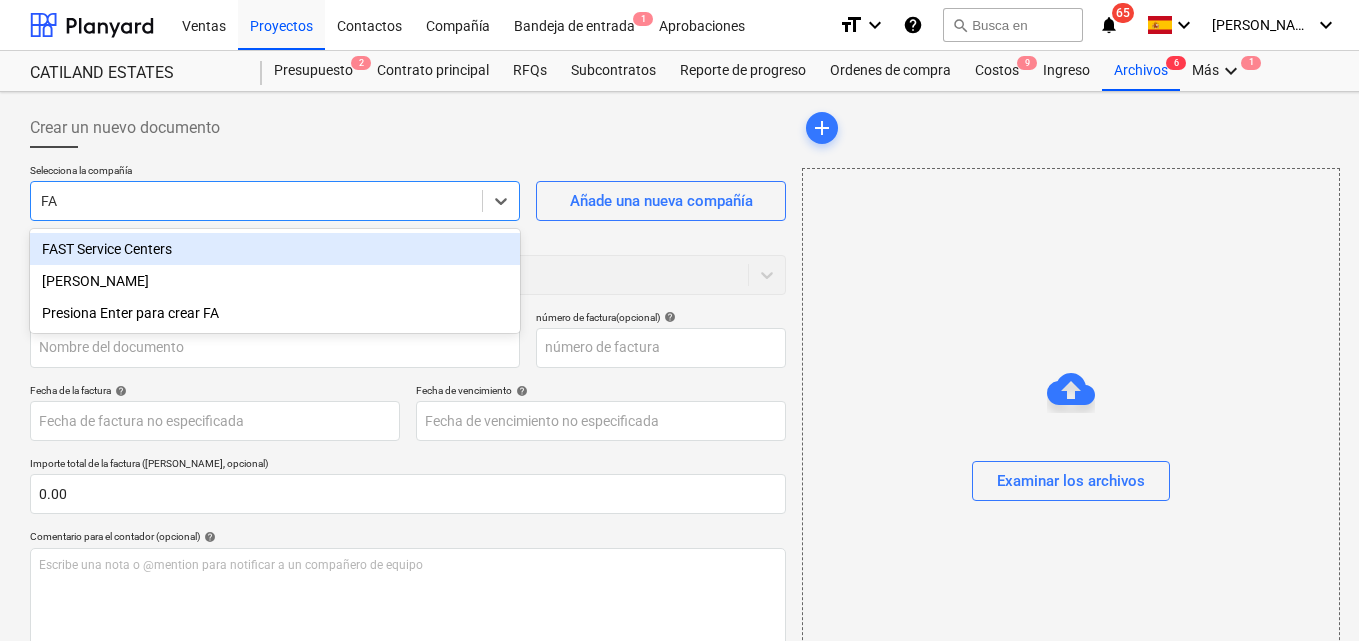 click on "FAST Service Centers" at bounding box center [275, 249] 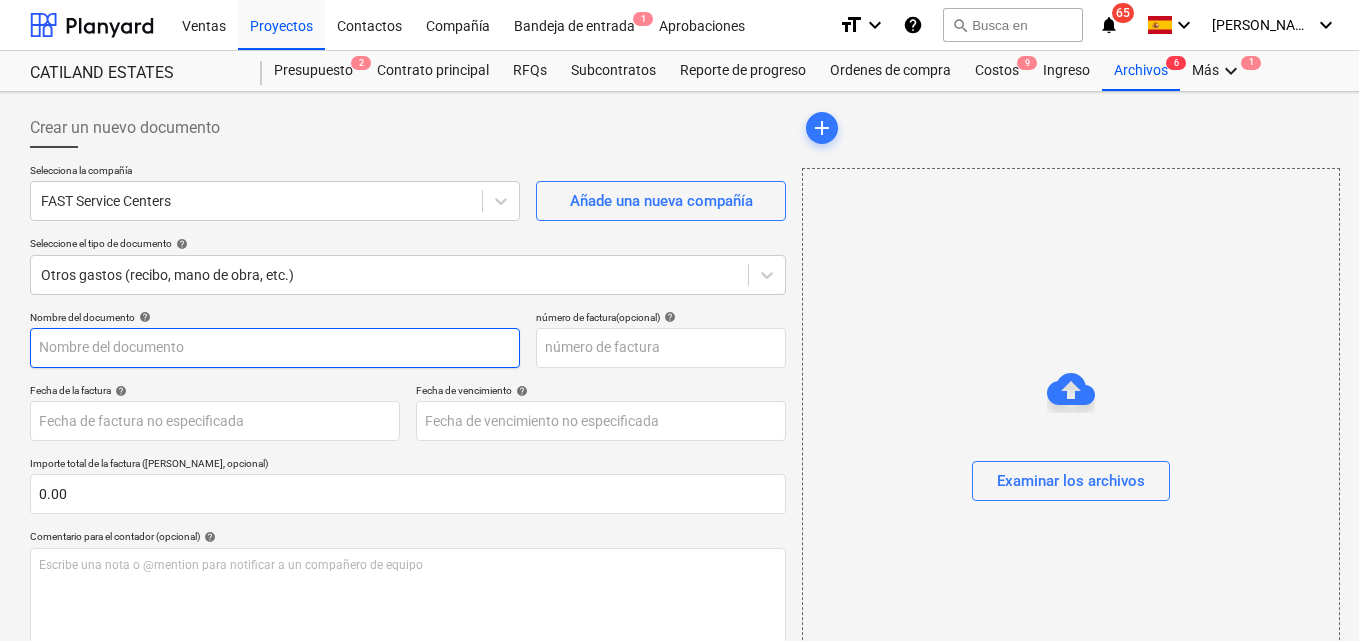 click at bounding box center [275, 348] 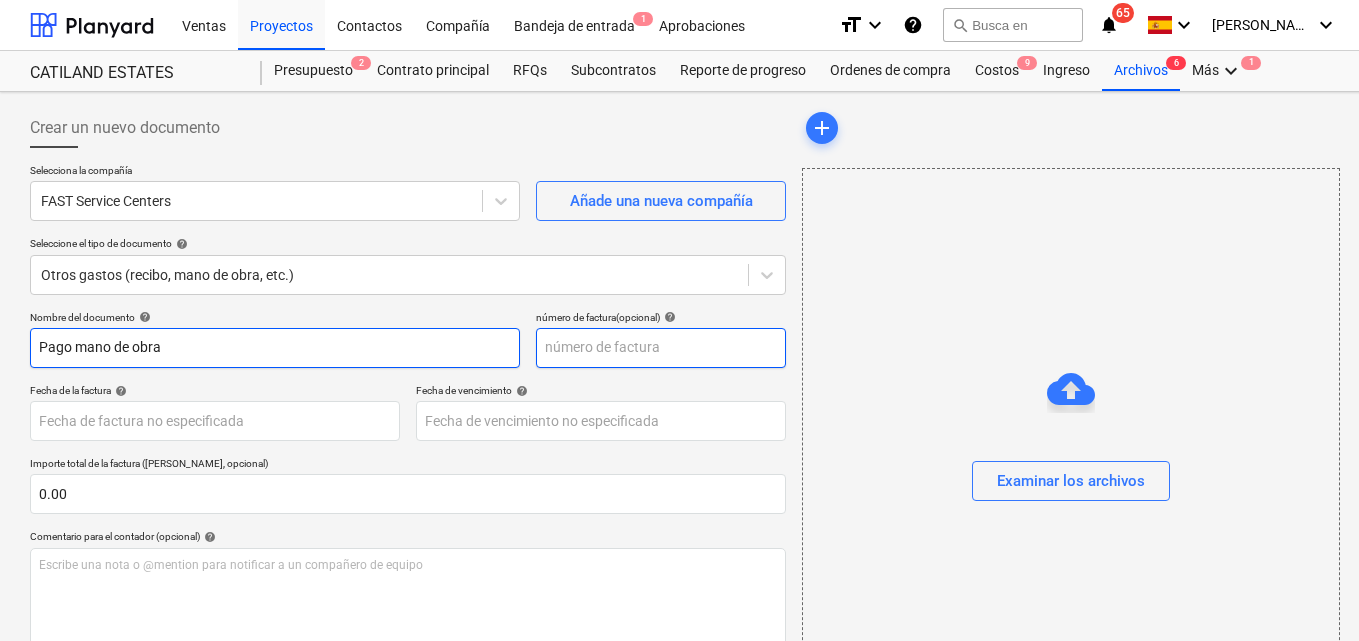 type on "Pago mano de obra" 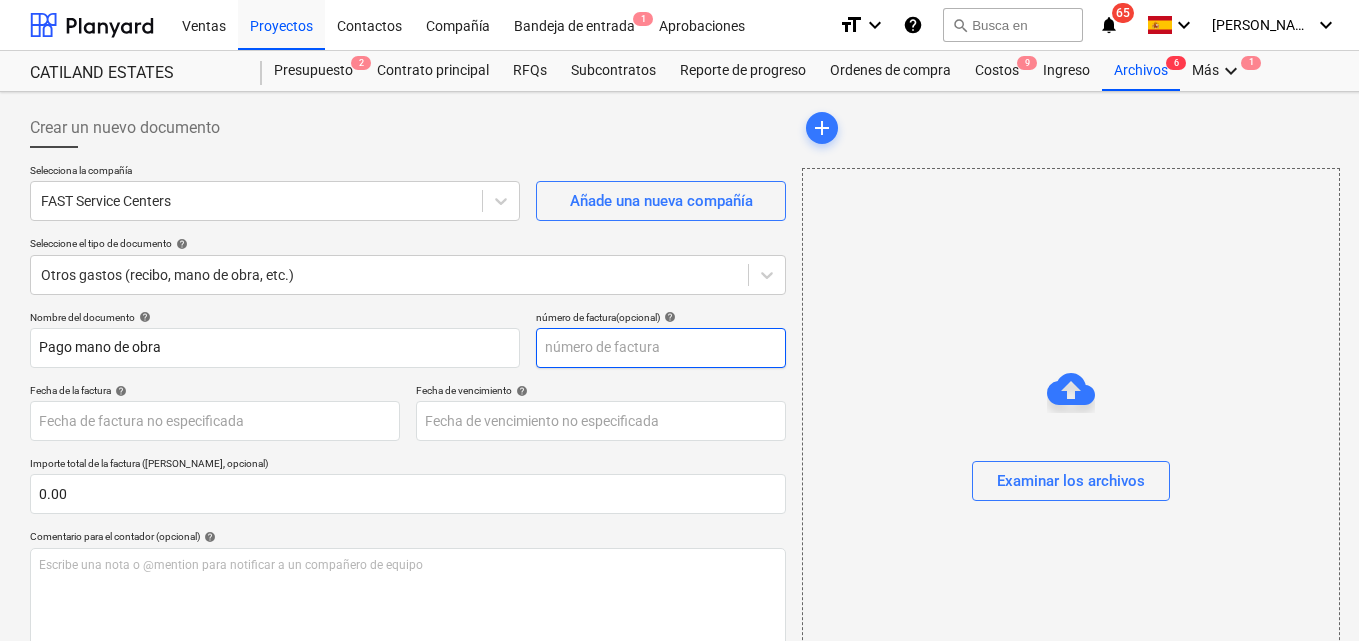 click at bounding box center (661, 348) 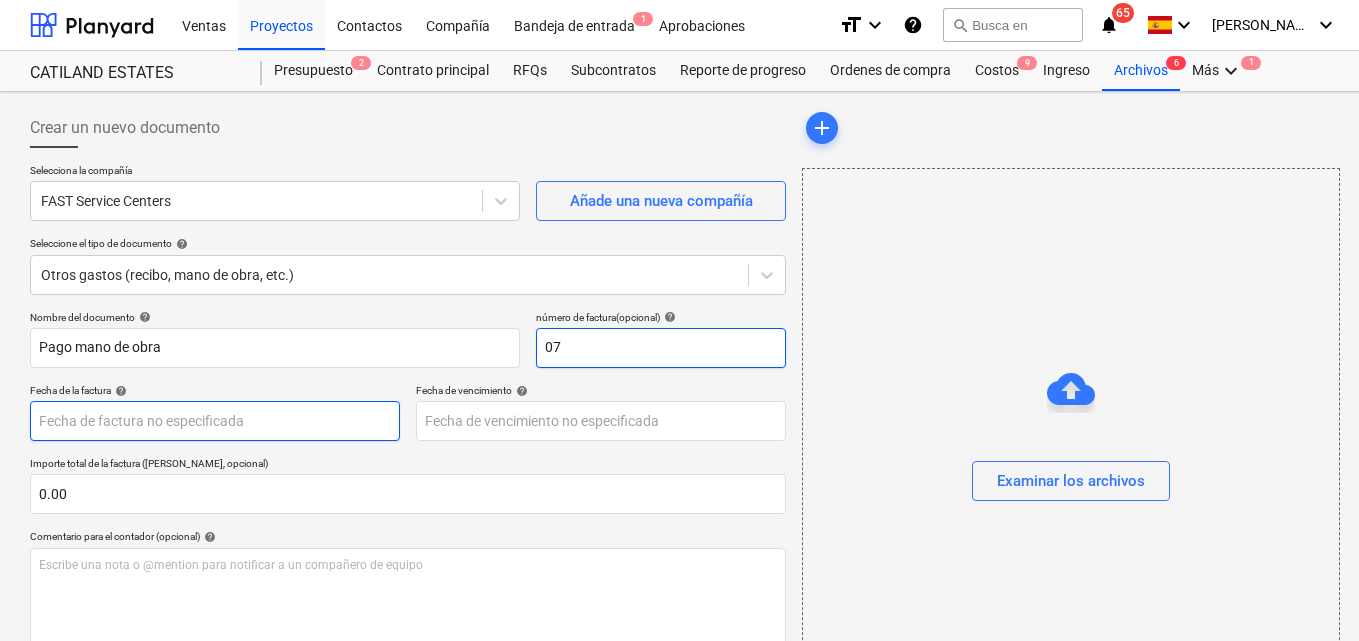 type on "07" 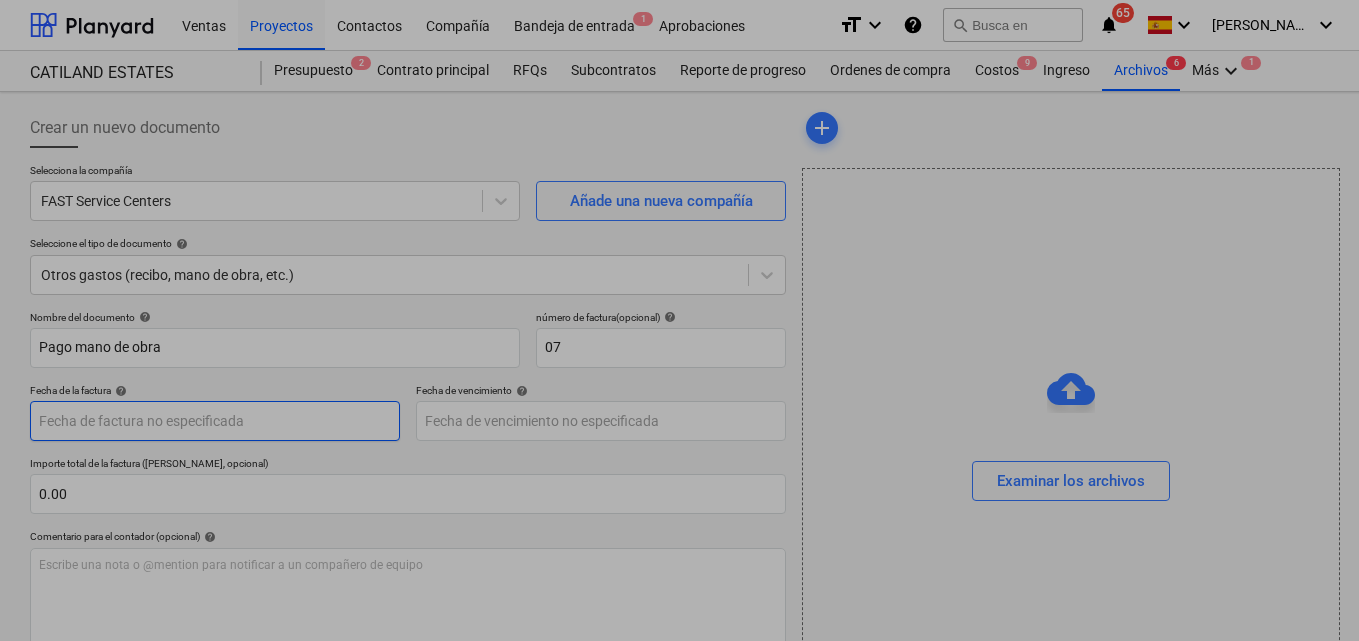 click on "Ventas Proyectos Contactos Compañía Bandeja de entrada 1 Aprobaciones format_size keyboard_arrow_down help search Busca en notifications 65 keyboard_arrow_down [PERSON_NAME] keyboard_arrow_down CATILAND ESTATES Presupuesto 2 Contrato principal RFQs Subcontratos Reporte de progreso Ordenes de compra Costos 9 Ingreso Archivos 6 Más keyboard_arrow_down 1 Crear un nuevo documento Selecciona la compañía FAST Service Centers   Añade una nueva compañía Seleccione el tipo de documento help Otros gastos (recibo, mano de obra, etc.) Nombre del documento help Pago mano de obra número de factura  (opcional) help 07 Fecha de la factura help Press the down arrow key to interact with the calendar and
select a date. Press the question mark key to get the keyboard shortcuts for changing dates. Fecha de vencimiento help Press the down arrow key to interact with the calendar and
select a date. Press the question mark key to get the keyboard shortcuts for changing dates. 0.00 help ﻿ Despejado Guardar Envíe add" at bounding box center [679, 320] 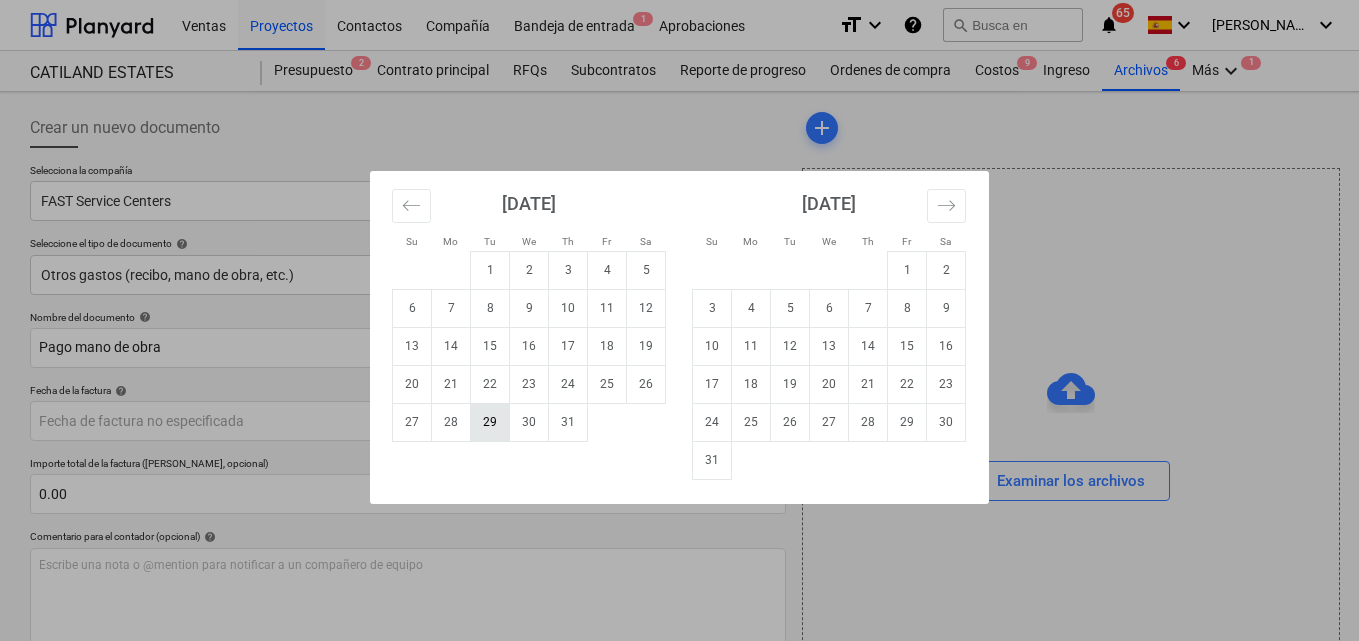 click on "29" at bounding box center (490, 422) 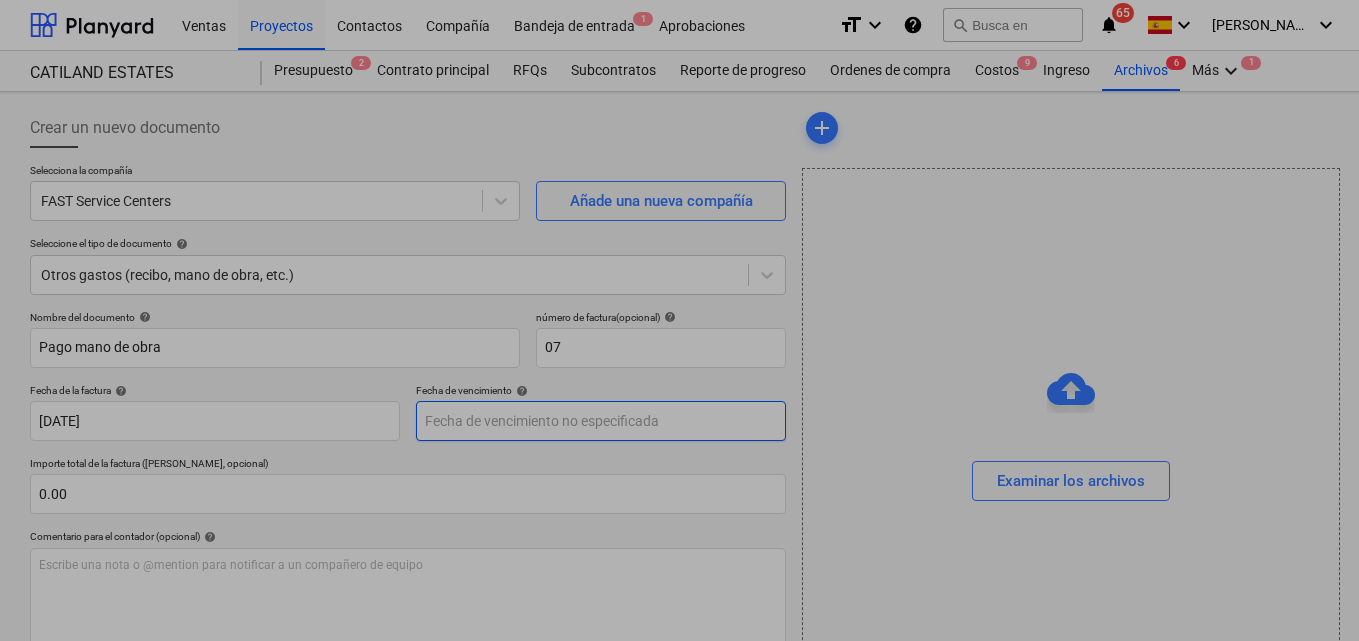 click on "Ventas Proyectos Contactos Compañía Bandeja de entrada 1 Aprobaciones format_size keyboard_arrow_down help search Busca en notifications 65 keyboard_arrow_down [PERSON_NAME] keyboard_arrow_down CATILAND ESTATES Presupuesto 2 Contrato principal RFQs Subcontratos Reporte de progreso Ordenes de compra Costos 9 Ingreso Archivos 6 Más keyboard_arrow_down 1 Crear un nuevo documento Selecciona la compañía FAST Service Centers   Añade una nueva compañía Seleccione el tipo de documento help Otros gastos (recibo, mano de obra, etc.) Nombre del documento help Pago mano de obra número de factura  (opcional) help 07 Fecha de la factura help [DATE] [DATE] Press the down arrow key to interact with the calendar and
select a date. Press the question mark key to get the keyboard shortcuts for changing dates. Fecha de vencimiento help Press the down arrow key to interact with the calendar and
select a date. Press the question mark key to get the keyboard shortcuts for changing dates. 0.00 help ﻿ 0.00$" at bounding box center (679, 320) 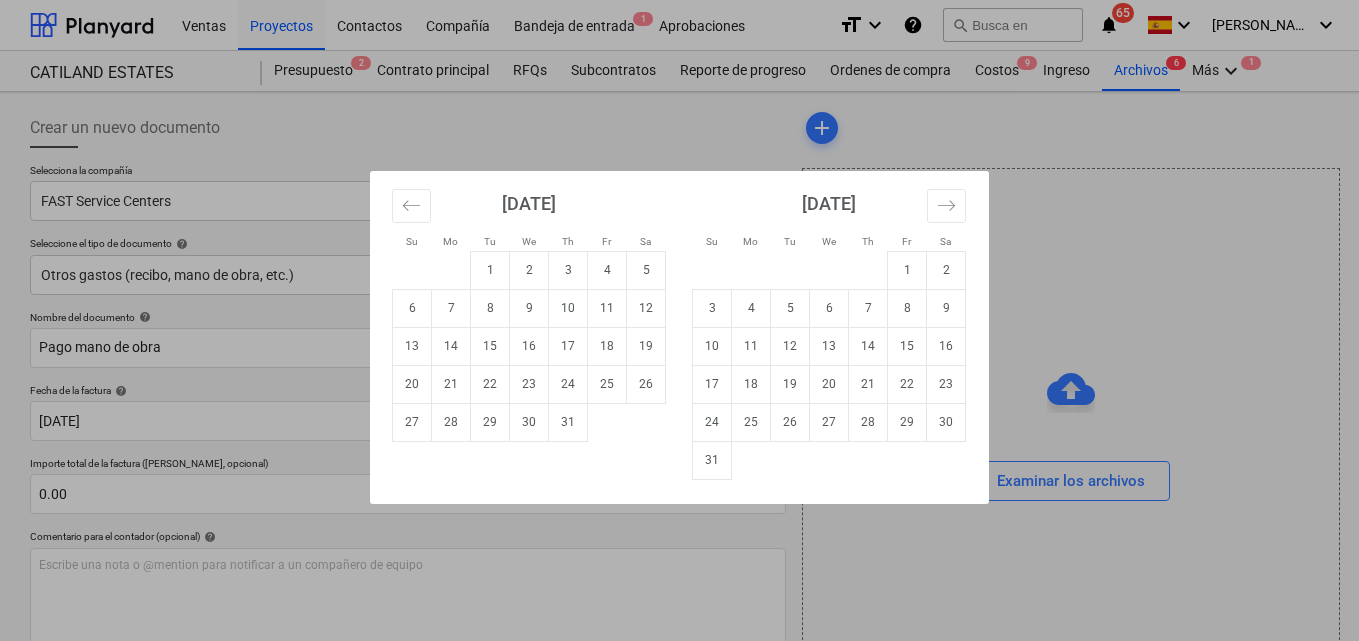 click on "29" at bounding box center [490, 422] 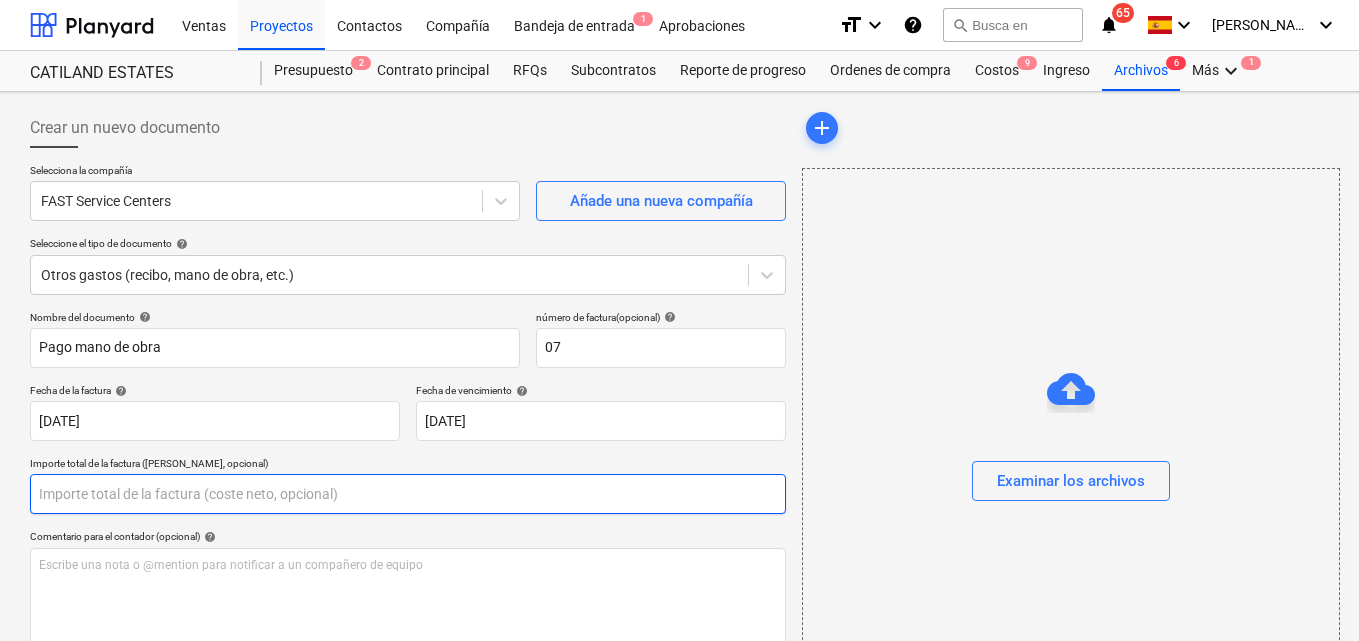 click at bounding box center (408, 494) 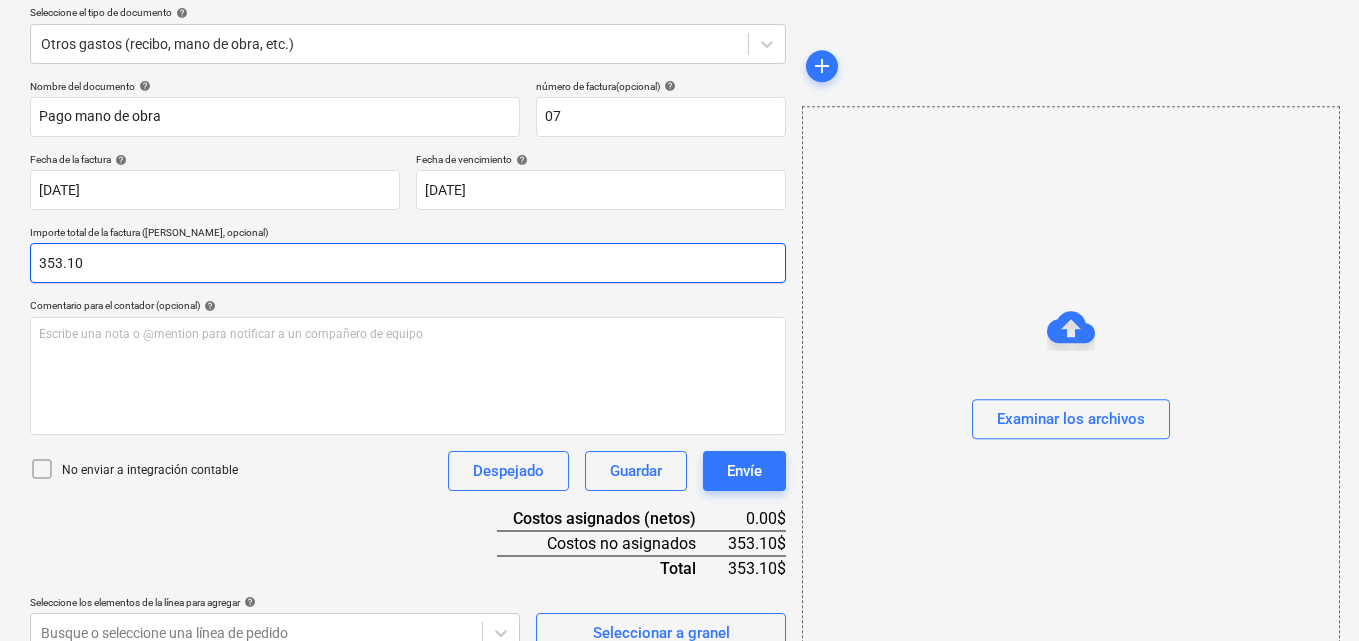 scroll, scrollTop: 259, scrollLeft: 0, axis: vertical 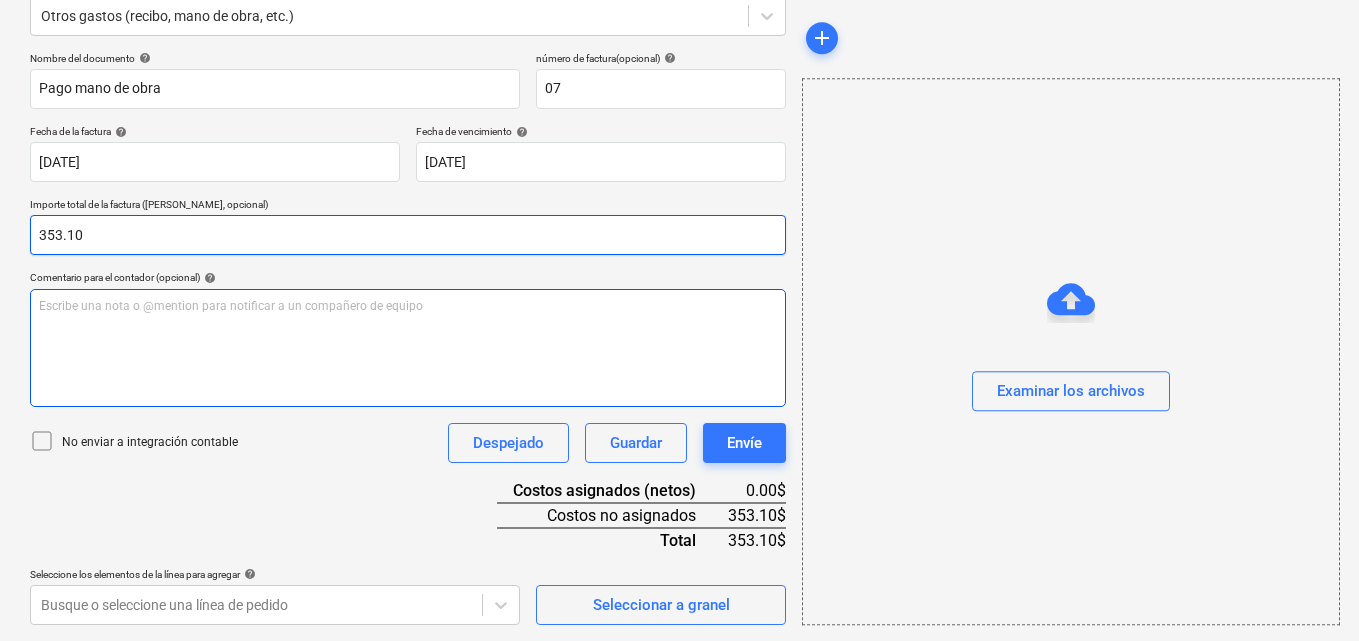 type on "353.10" 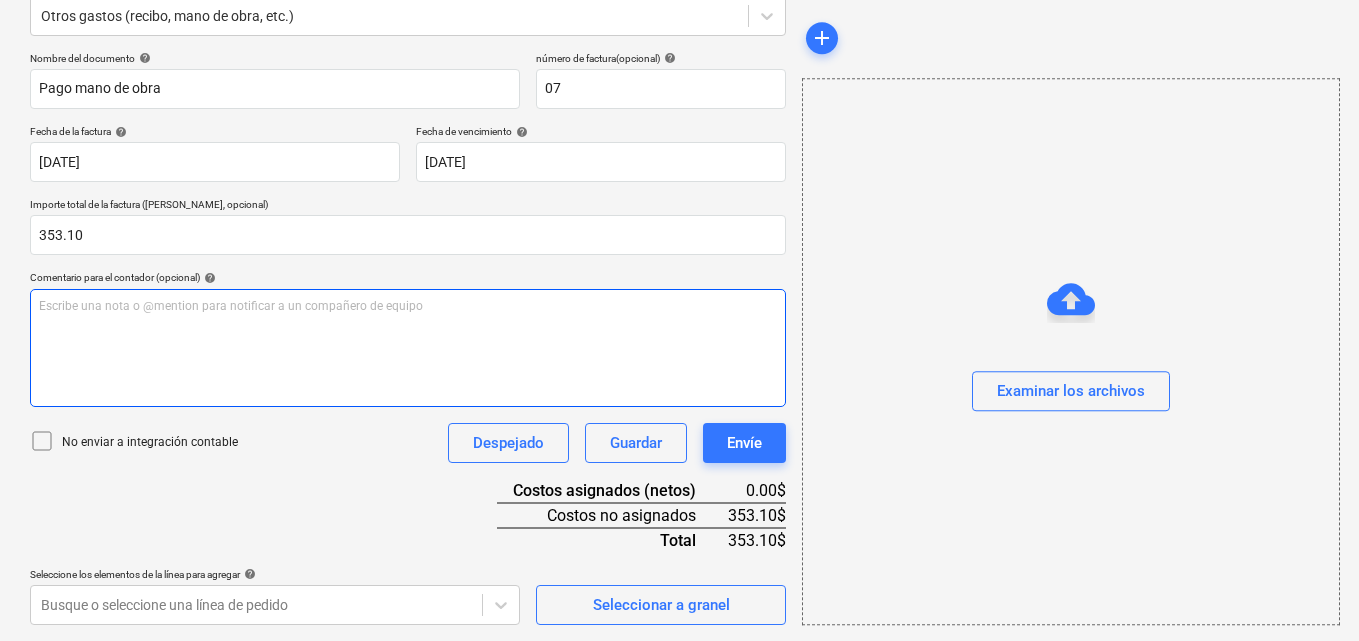 click on "Escribe una nota o @mention para notificar a un compañero de equipo ﻿" at bounding box center [408, 306] 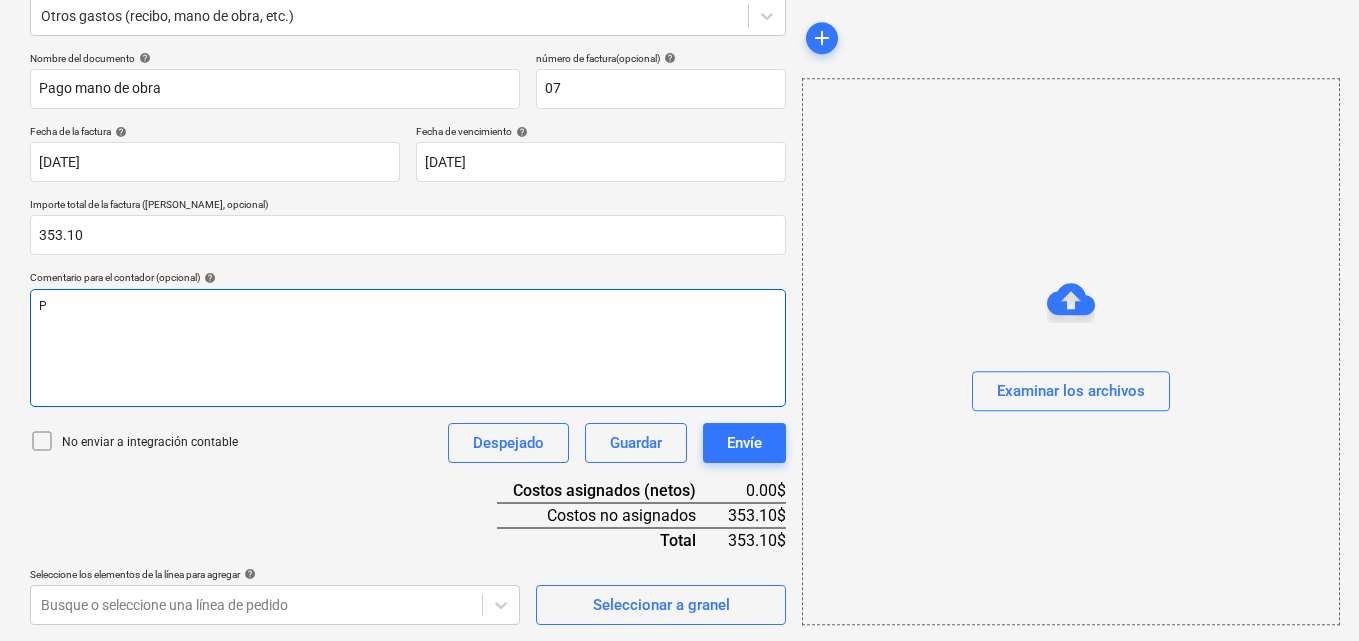 type 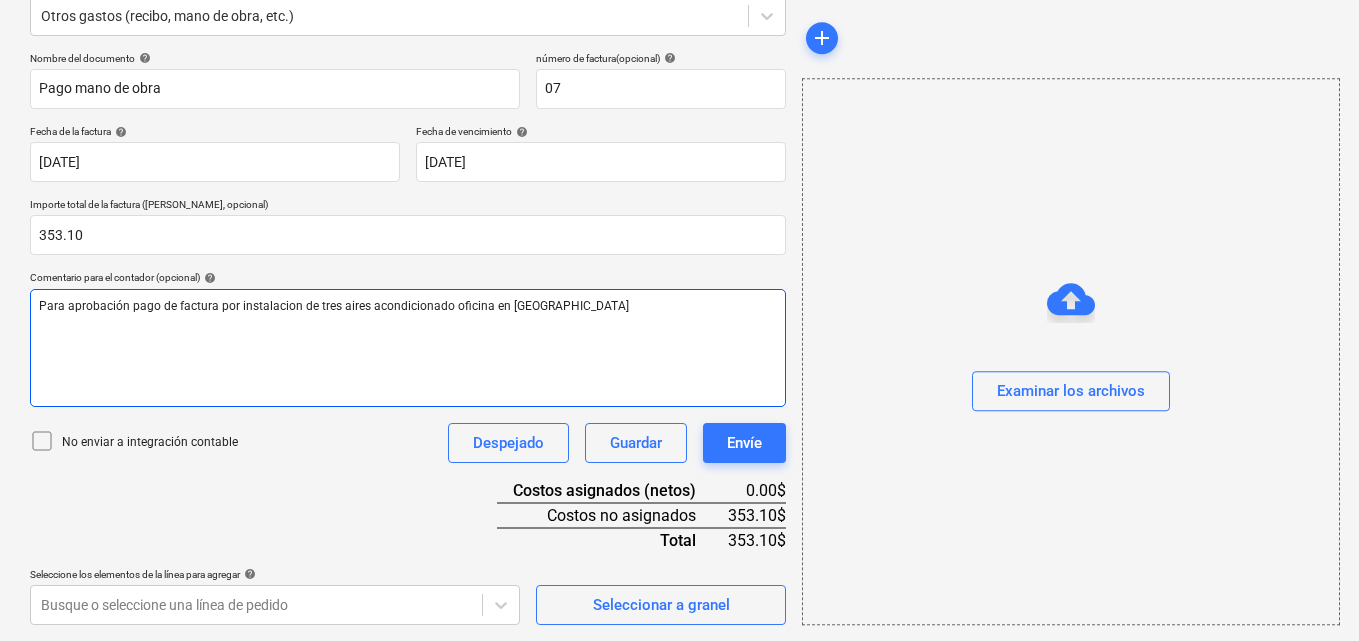 click on "Para aprobación pago de factura por instalacion de tres aires acondicionado oficina en [GEOGRAPHIC_DATA]" at bounding box center [334, 306] 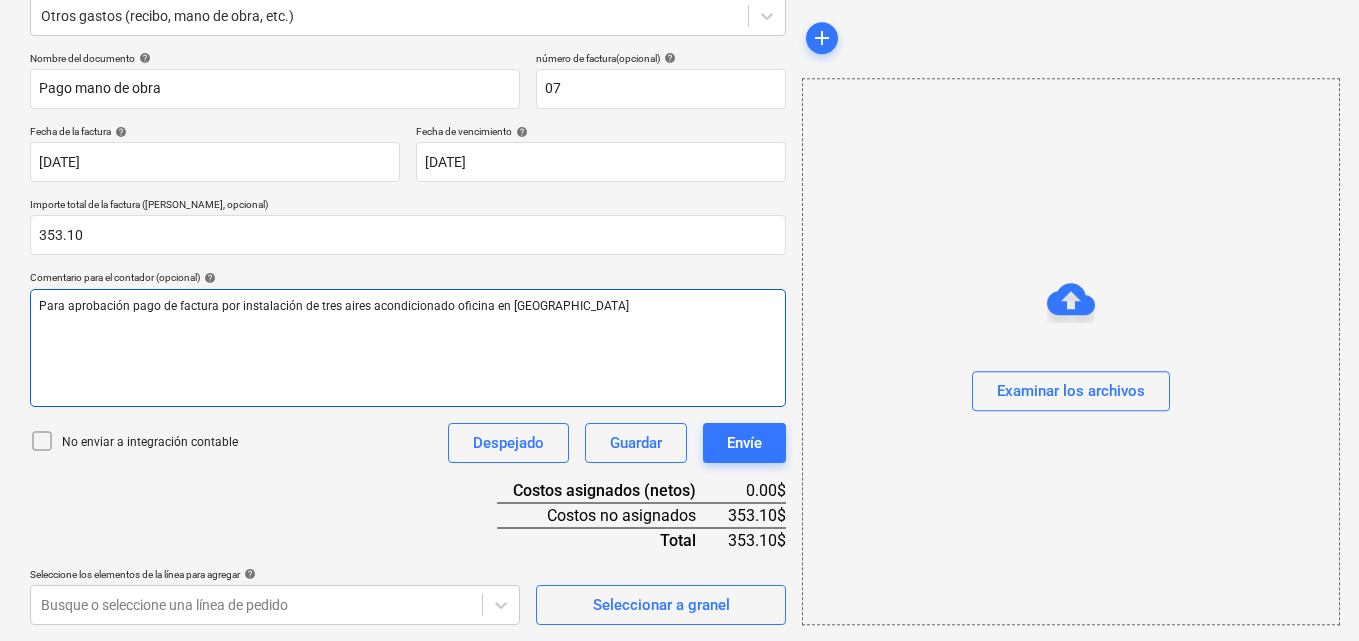 click on "Para aprobación pago de factura por instalación de tres aires acondicionado oficina en [GEOGRAPHIC_DATA]" at bounding box center (334, 306) 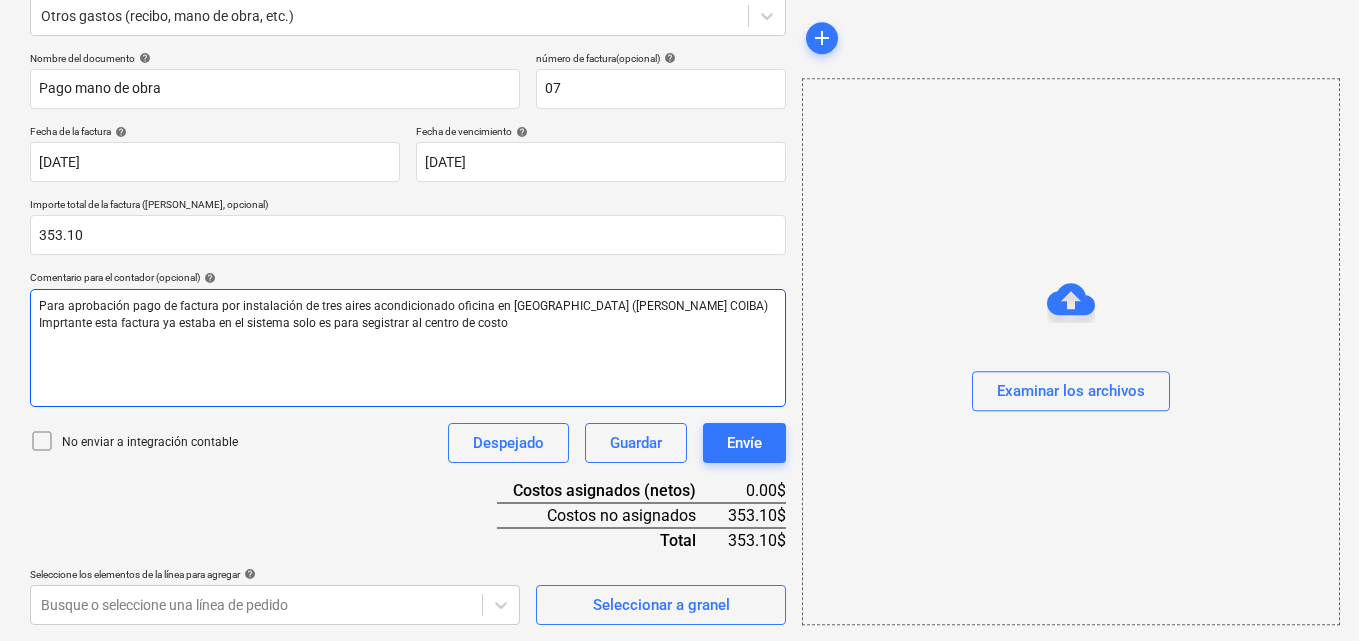 click on "Para aprobación pago de factura por instalación de tres aires acondicionado oficina en [GEOGRAPHIC_DATA] ([PERSON_NAME] COIBA) Imprtante esta factura ya estaba en el sistema solo es para segistrar al centro de costo" at bounding box center (408, 348) 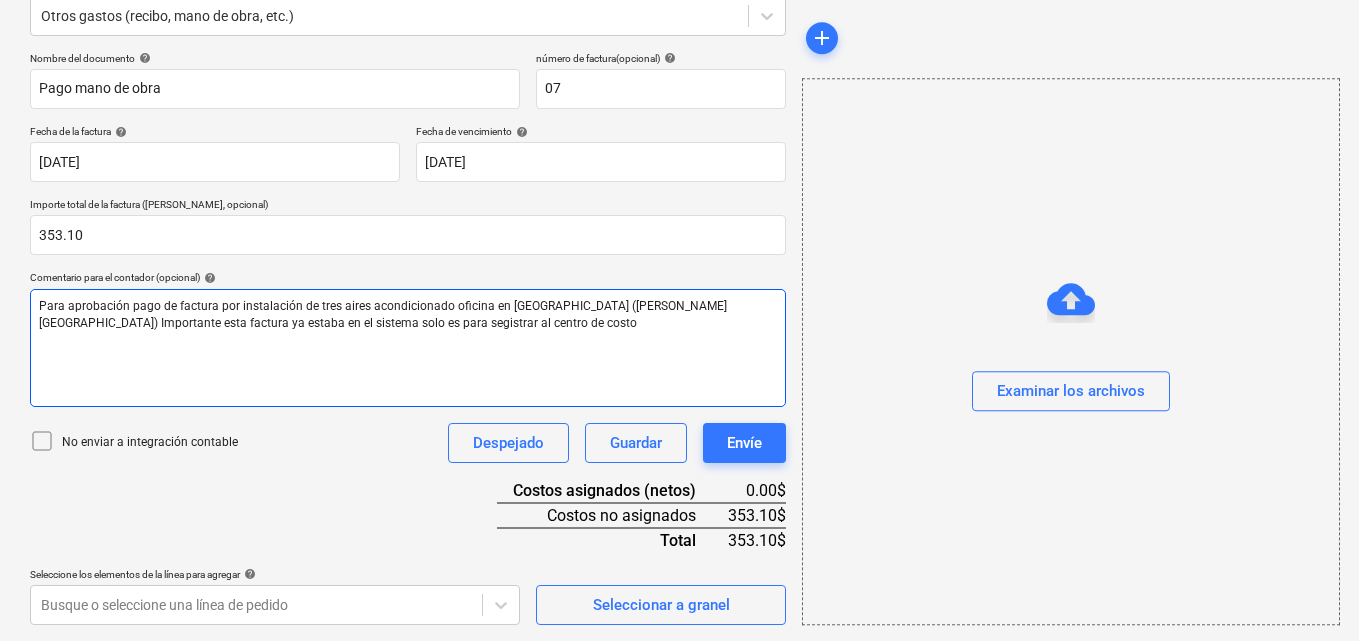 click on "Para aprobación pago de factura por instalación de tres aires acondicionado oficina en [GEOGRAPHIC_DATA] ([PERSON_NAME][GEOGRAPHIC_DATA]) Importante esta factura ya estaba en el sistema solo es para segistrar al centro de costo" at bounding box center [408, 315] 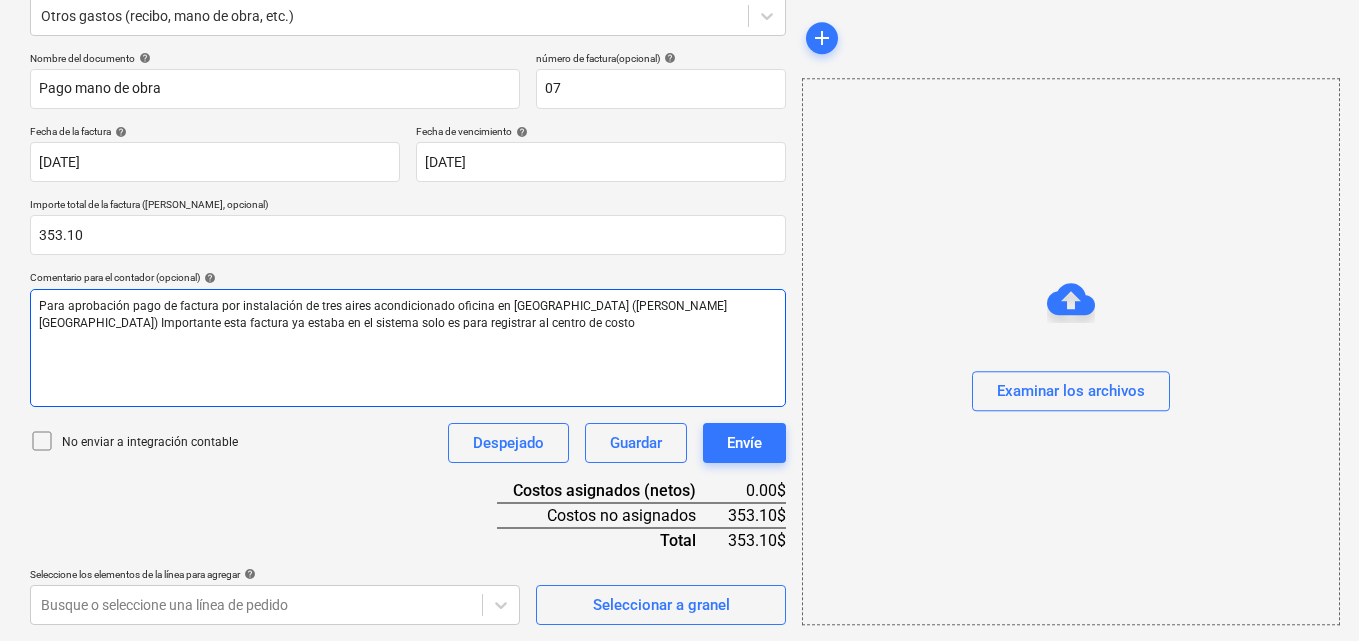 click on "Para aprobación pago de factura por instalación de tres aires acondicionado oficina en [GEOGRAPHIC_DATA] ([PERSON_NAME][GEOGRAPHIC_DATA]) Importante esta factura ya estaba en el sistema solo es para registrar al centro de costo" at bounding box center [408, 315] 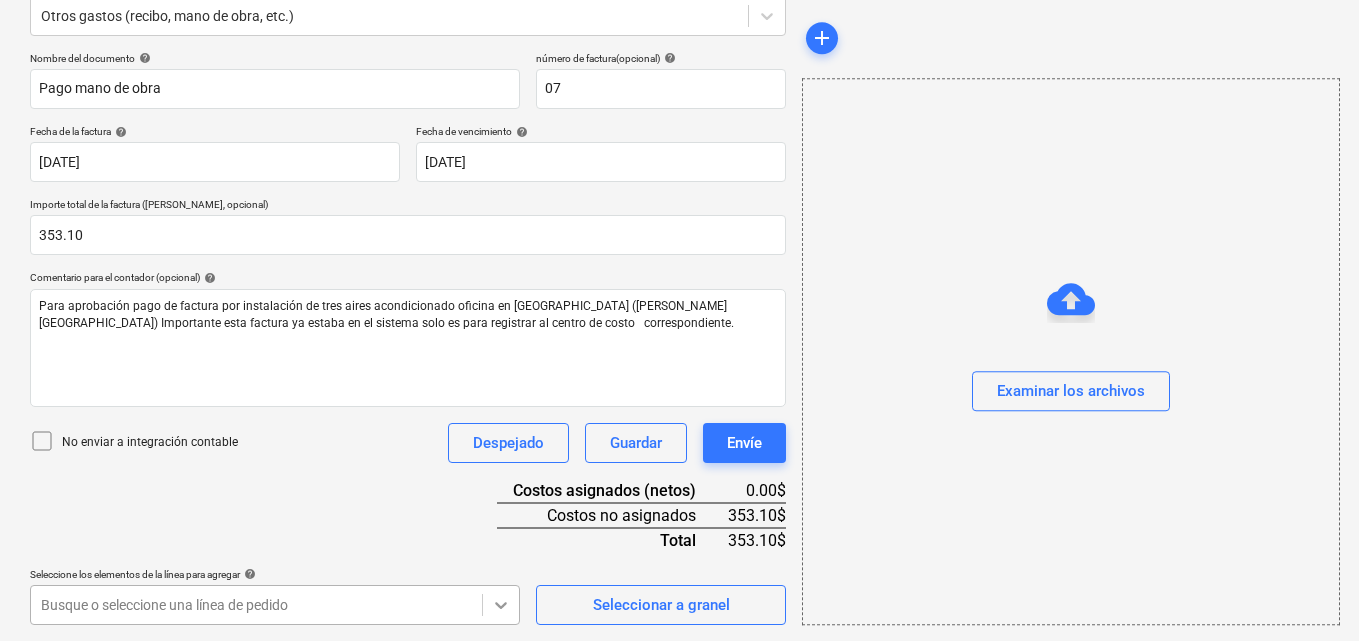 scroll, scrollTop: 555, scrollLeft: 0, axis: vertical 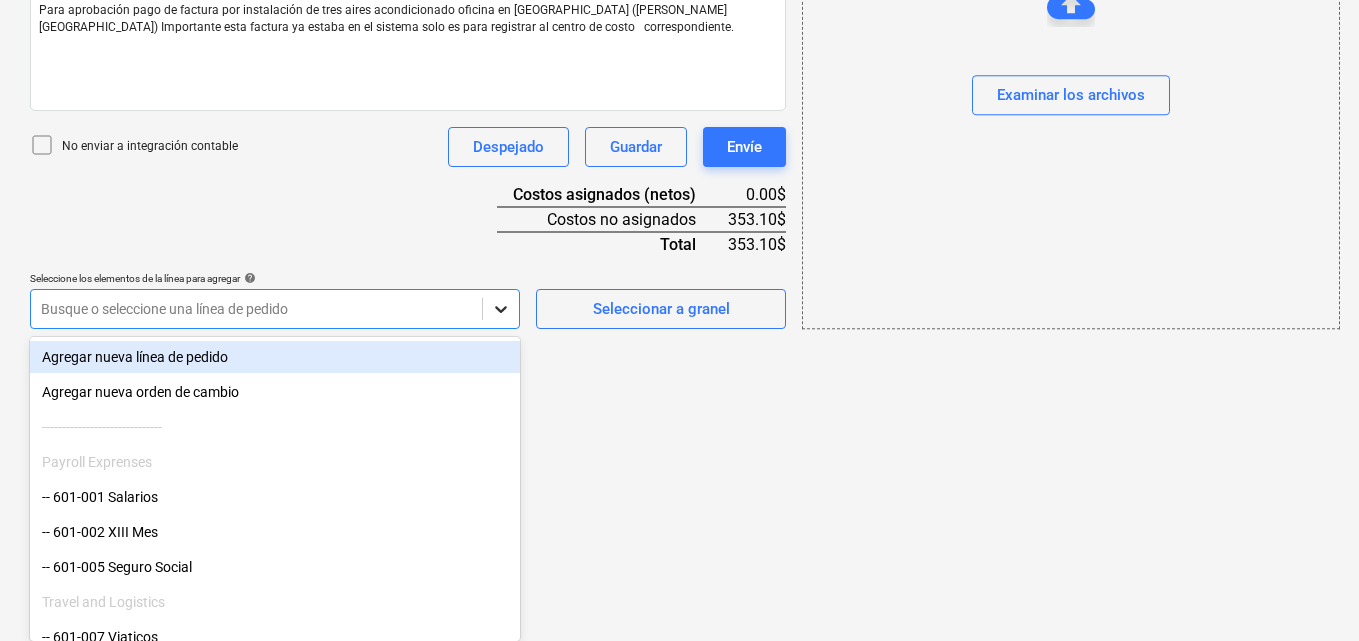 click on "Ventas Proyectos Contactos Compañía Bandeja de entrada 1 Aprobaciones format_size keyboard_arrow_down help search Busca en notifications 65 keyboard_arrow_down [PERSON_NAME] keyboard_arrow_down CATILAND ESTATES Presupuesto 2 Contrato principal RFQs Subcontratos Reporte de progreso Ordenes de compra Costos 9 Ingreso Archivos 6 Más keyboard_arrow_down 1 Crear un nuevo documento Selecciona la compañía FAST Service Centers   Añade una nueva compañía Seleccione el tipo de documento help Otros gastos (recibo, mano de obra, etc.) Nombre del documento help Pago mano de obra número de factura  (opcional) help 07 Fecha de la factura help [DATE] [DATE] Press the down arrow key to interact with the calendar and
select a date. Press the question mark key to get the keyboard shortcuts for changing dates. Fecha de vencimiento help [DATE] [DATE] Importe total de la factura (coste neto, opcional) 353.10 Comentario para el contador (opcional) help No enviar a integración contable Despejado help" at bounding box center (679, -235) 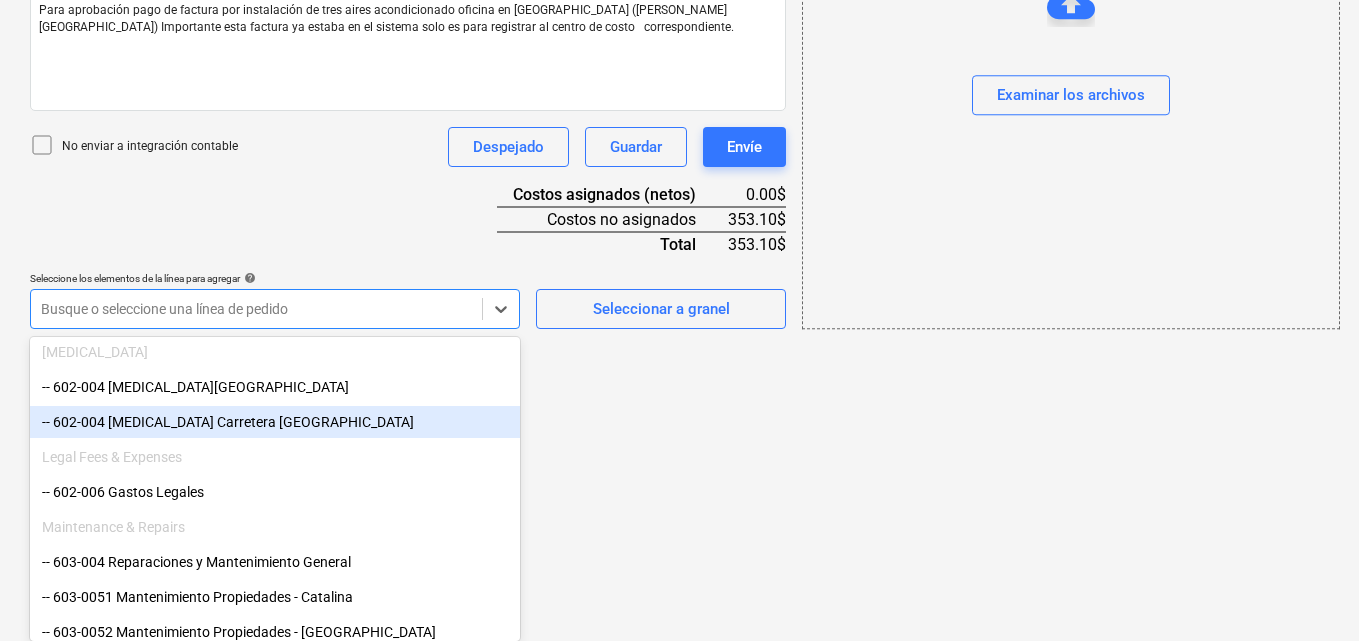 scroll, scrollTop: 600, scrollLeft: 0, axis: vertical 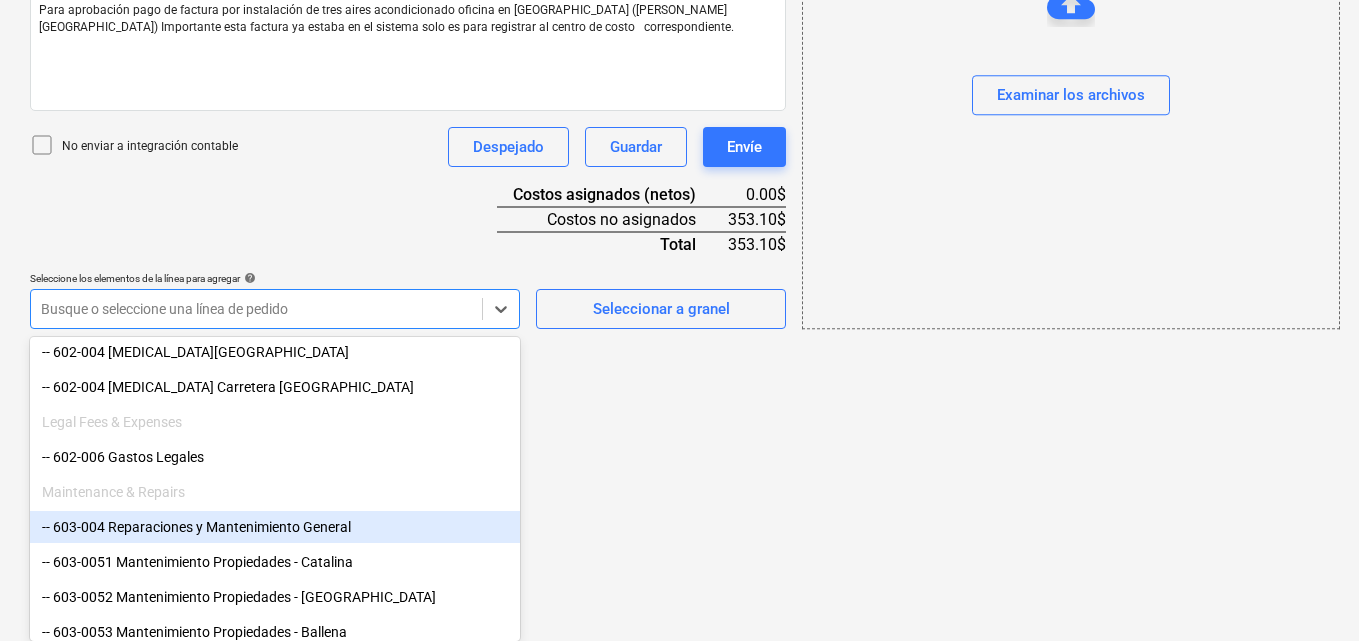 click on "--  603-004 Reparaciones y Mantenimiento General" at bounding box center [275, 527] 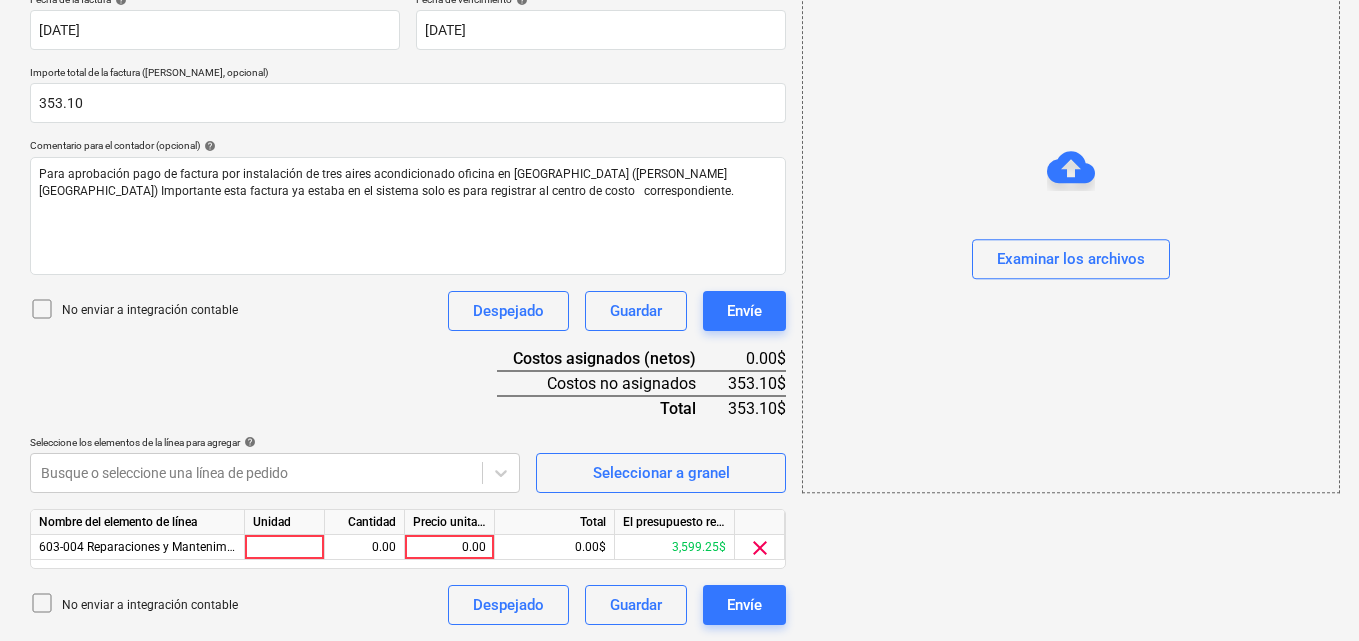 scroll, scrollTop: 391, scrollLeft: 0, axis: vertical 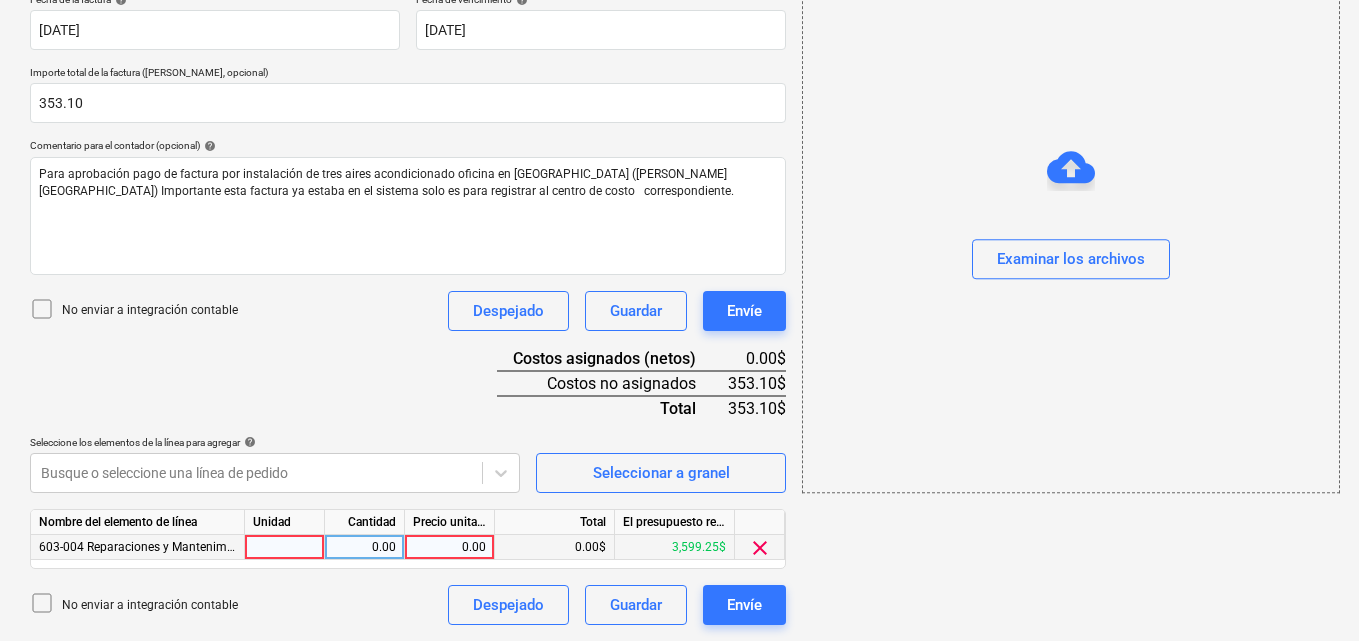 click at bounding box center [285, 547] 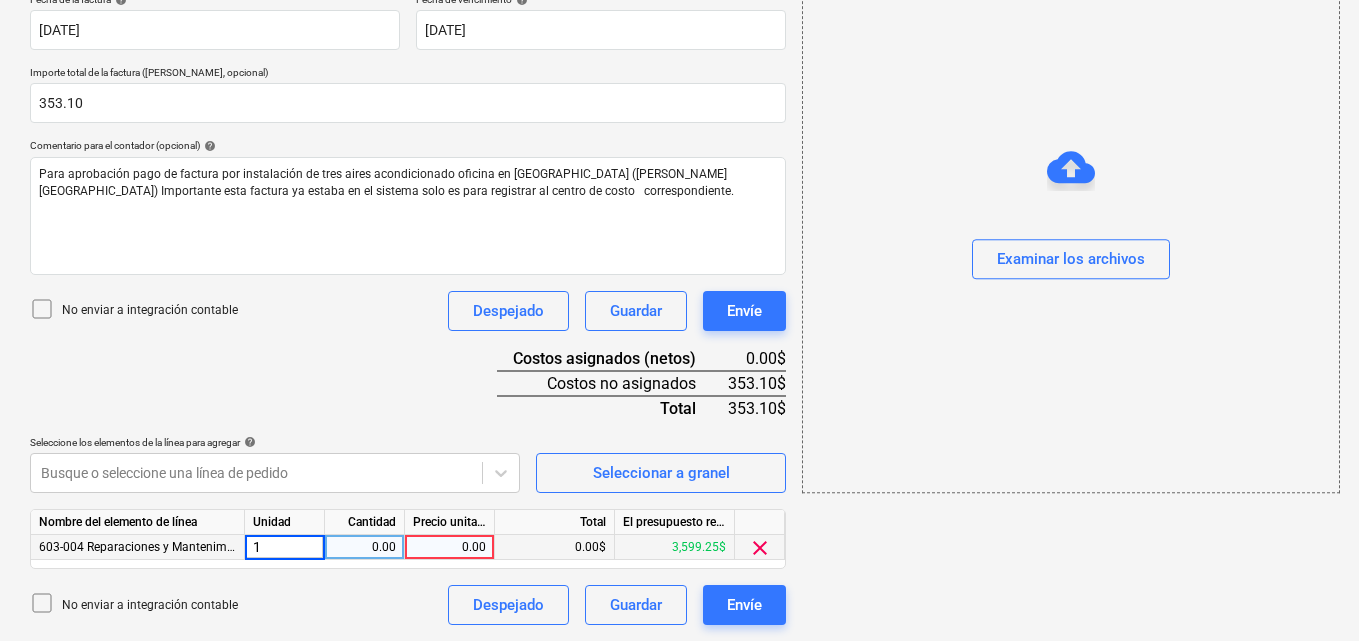 type on "1" 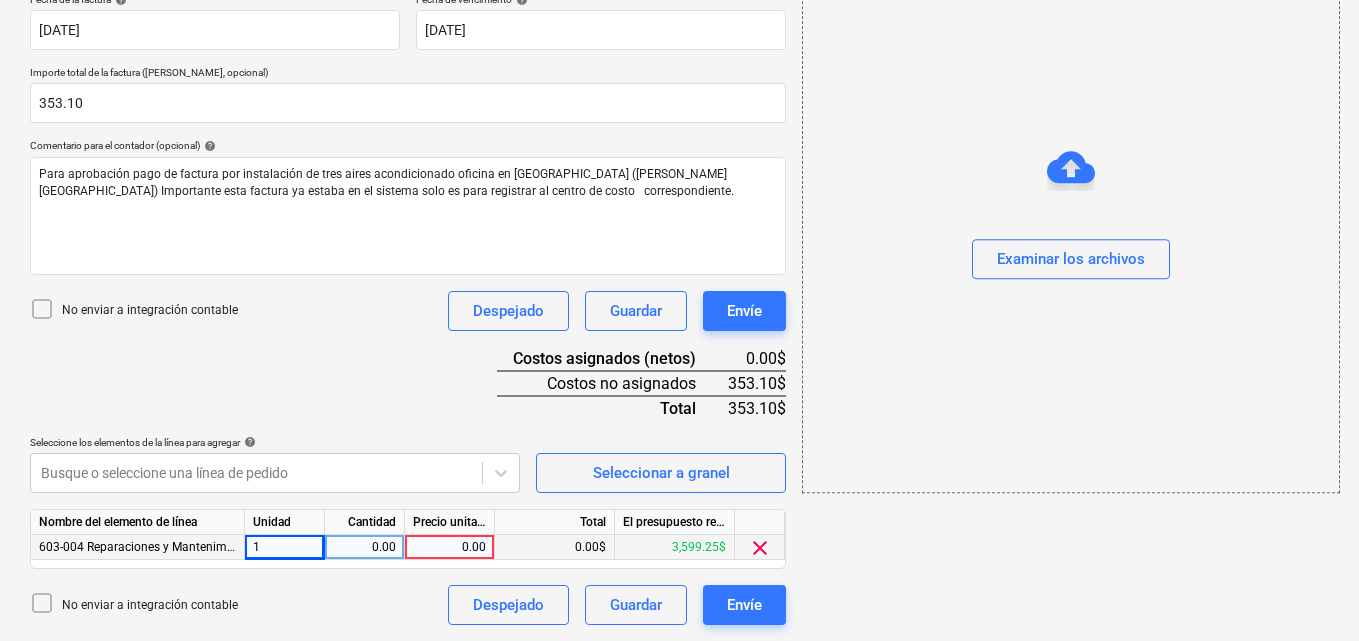 click on "0.00" at bounding box center [364, 547] 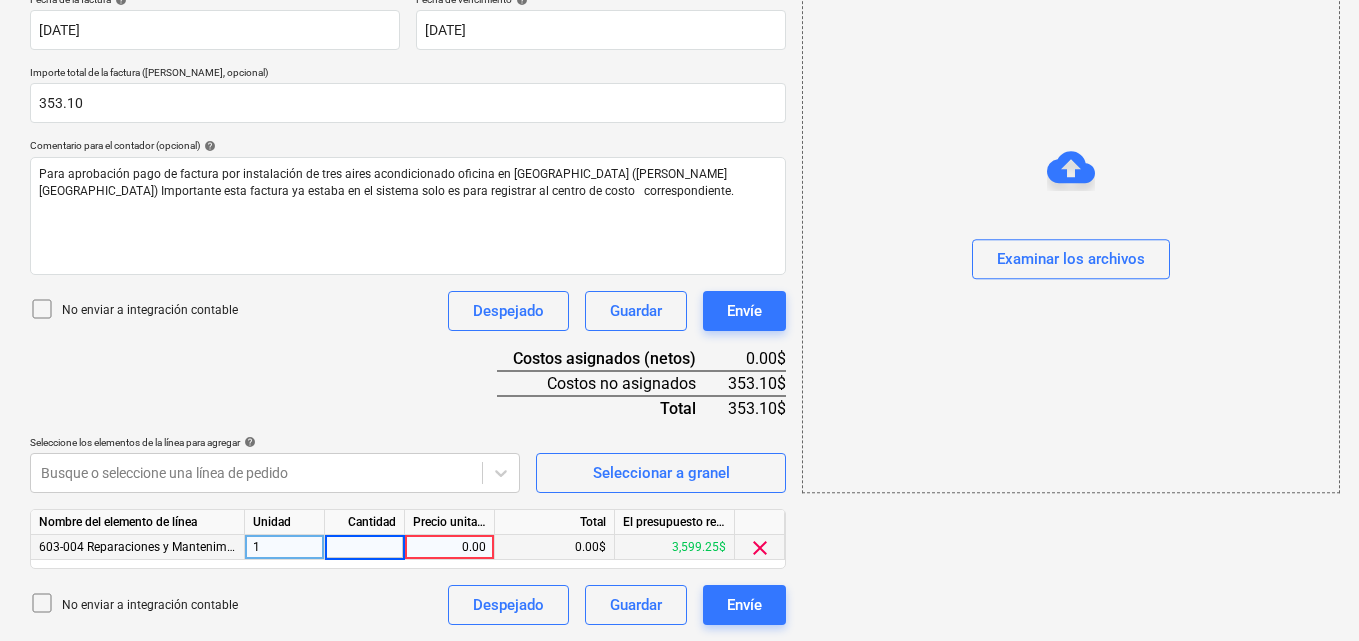 type on "1" 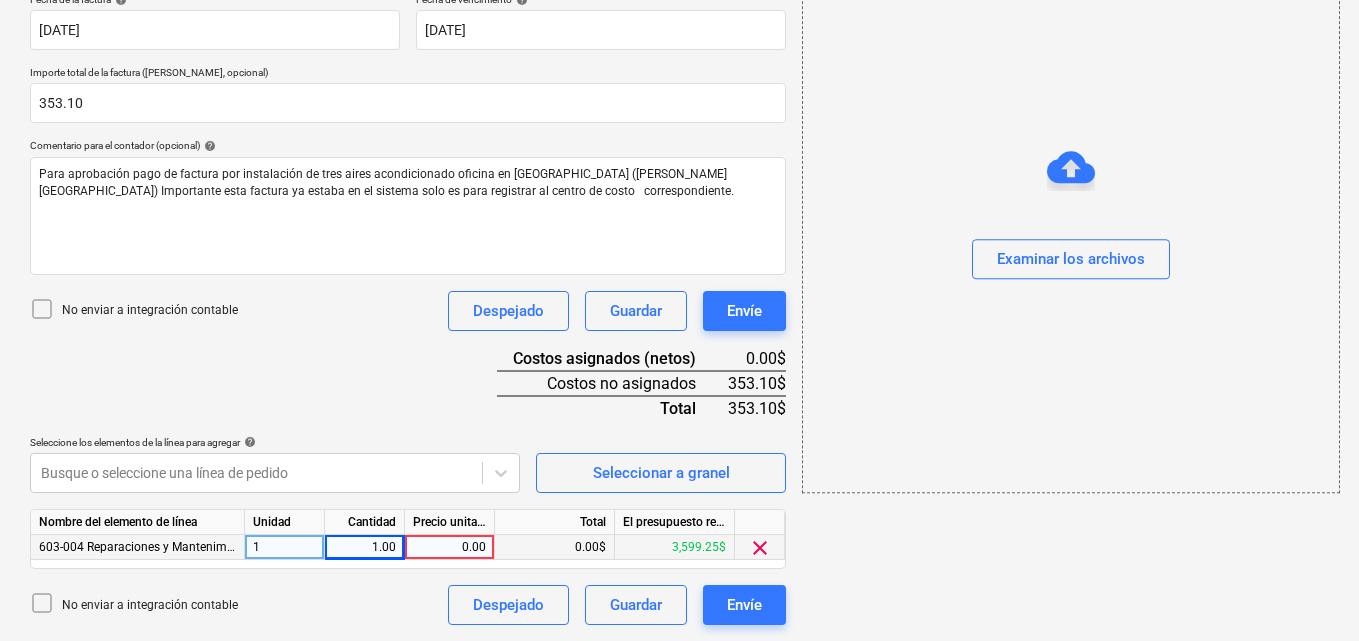 click on "0.00" at bounding box center [449, 547] 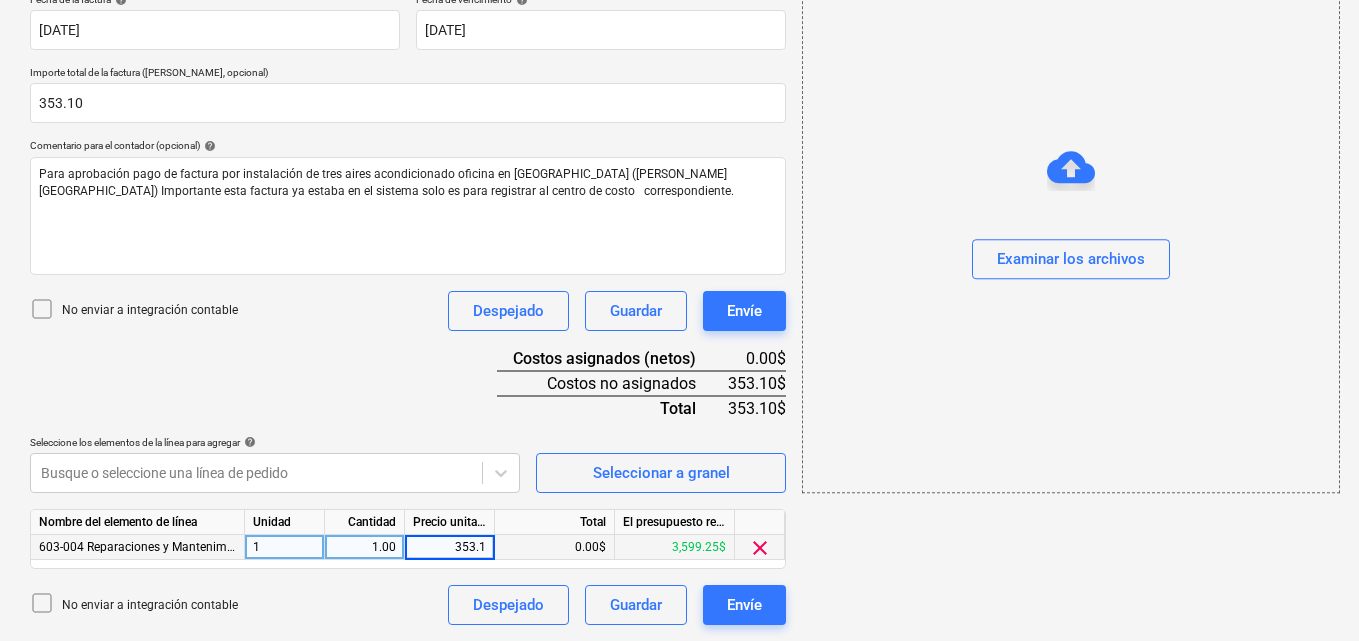 type on "353.10" 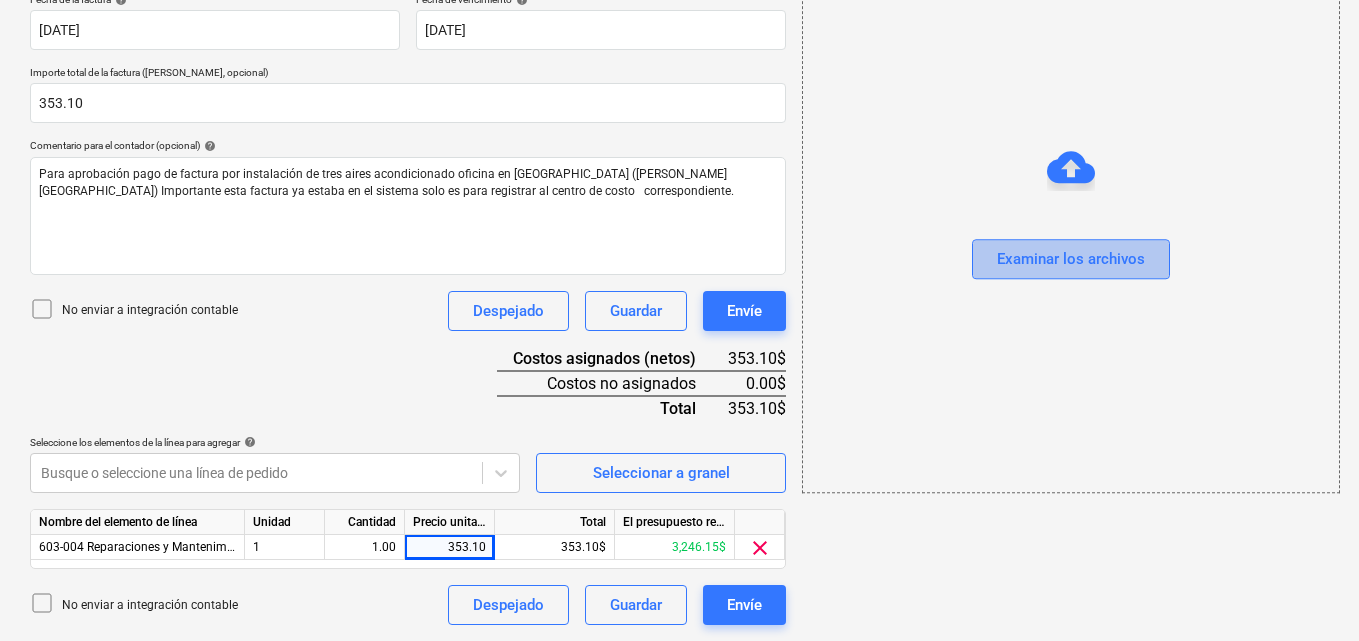 click on "Examinar los archivos" at bounding box center [1071, 260] 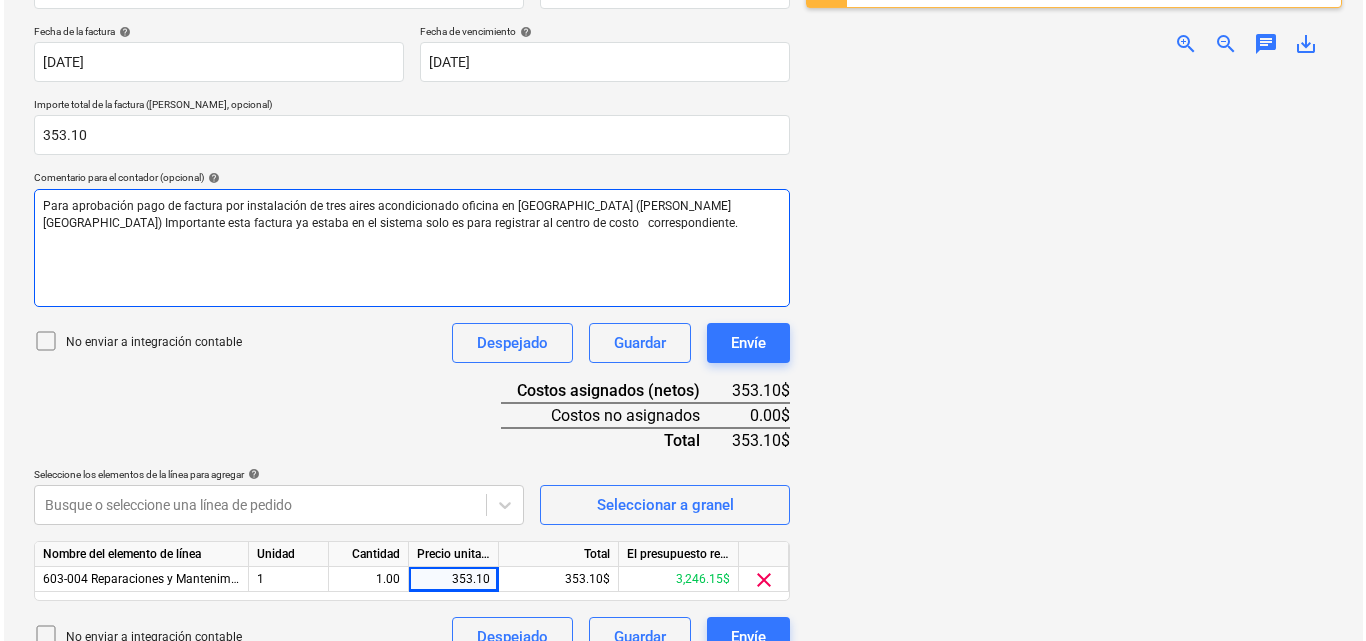 scroll, scrollTop: 391, scrollLeft: 0, axis: vertical 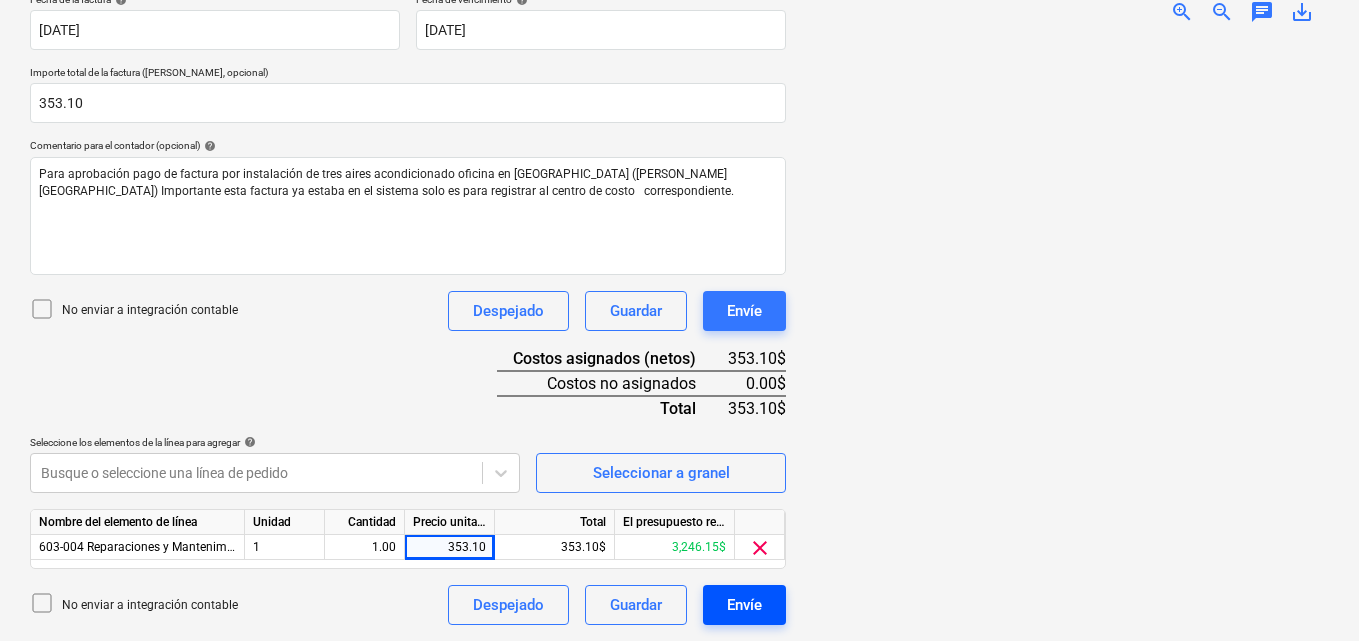 click on "Envíe" at bounding box center (744, 605) 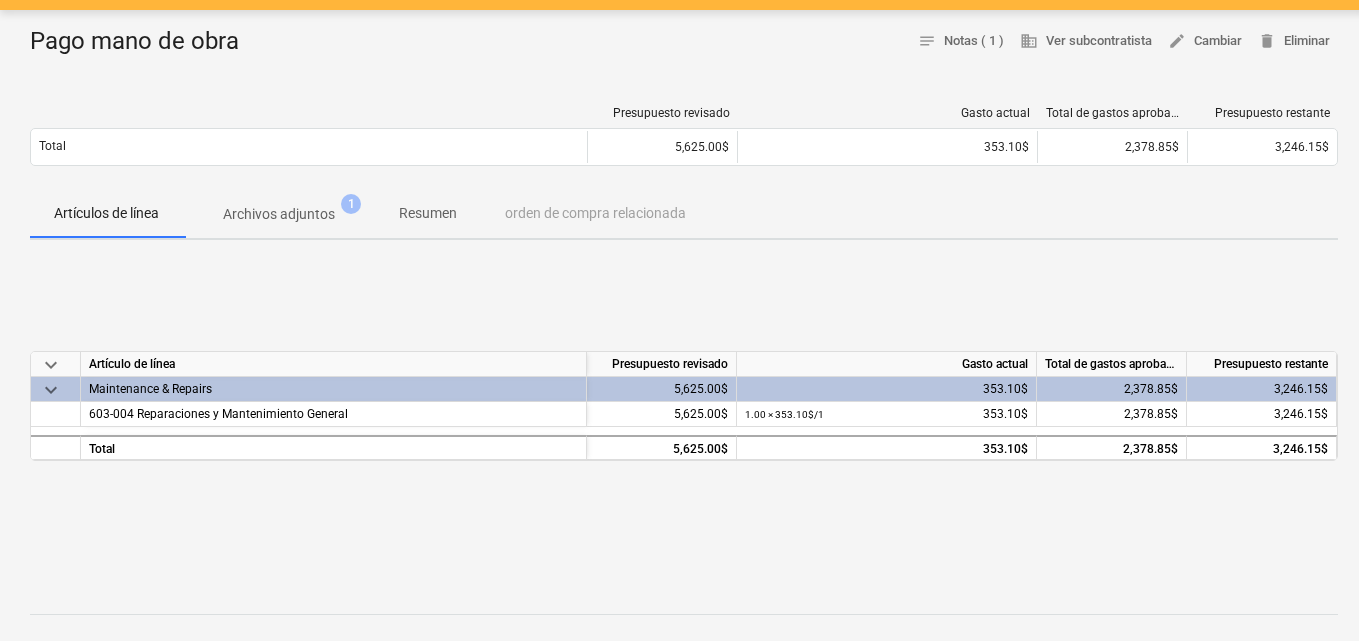 scroll, scrollTop: 200, scrollLeft: 0, axis: vertical 